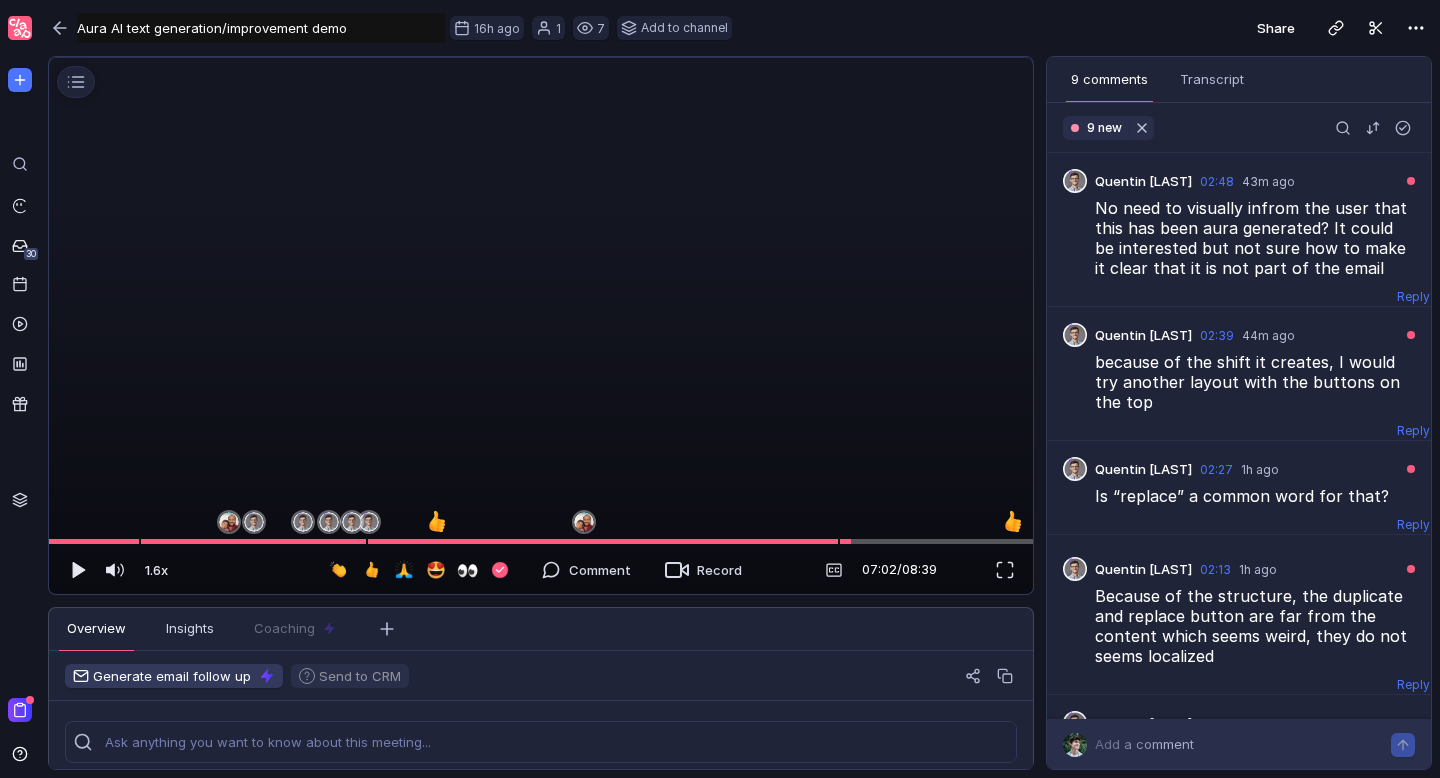 scroll, scrollTop: 0, scrollLeft: 0, axis: both 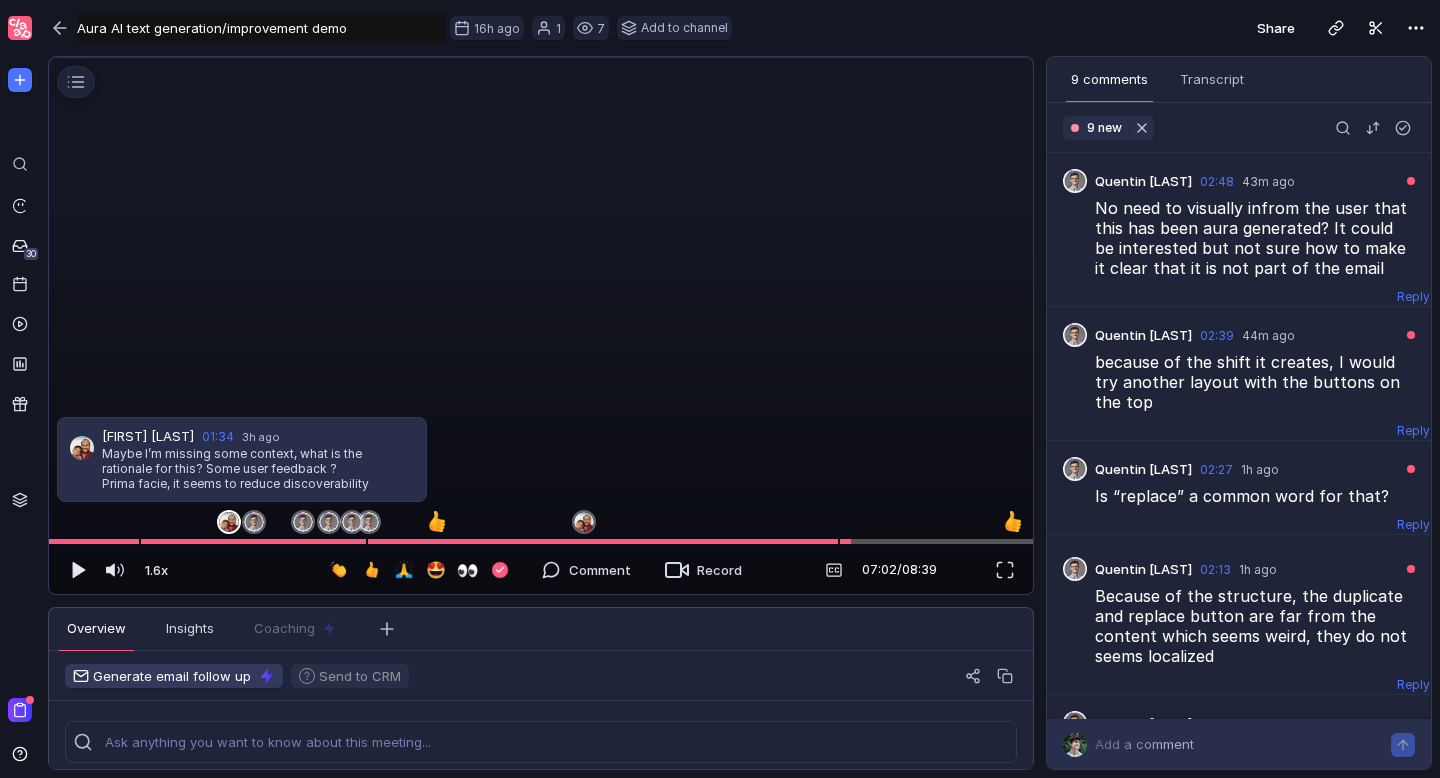 click at bounding box center (229, 522) 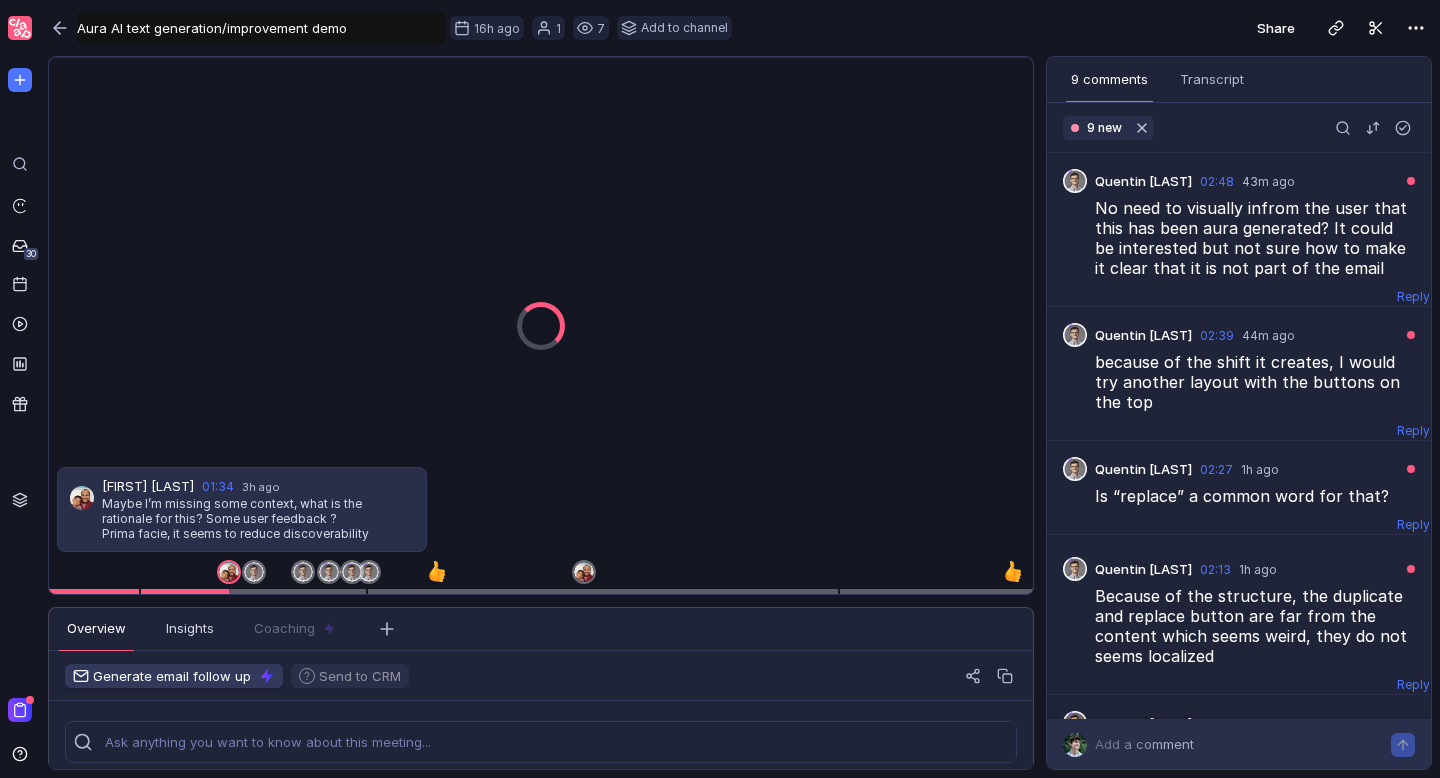 scroll, scrollTop: 583, scrollLeft: 0, axis: vertical 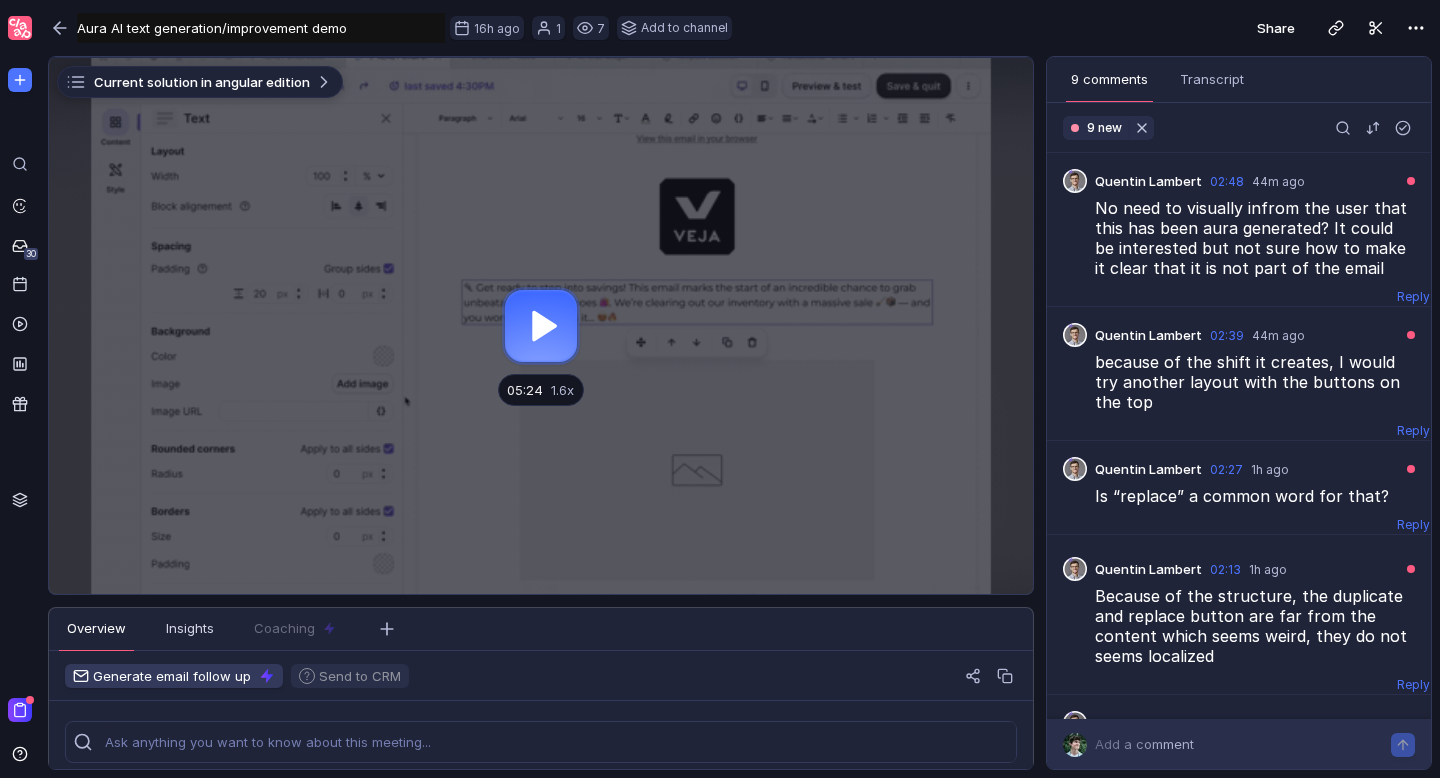 click at bounding box center (541, 326) 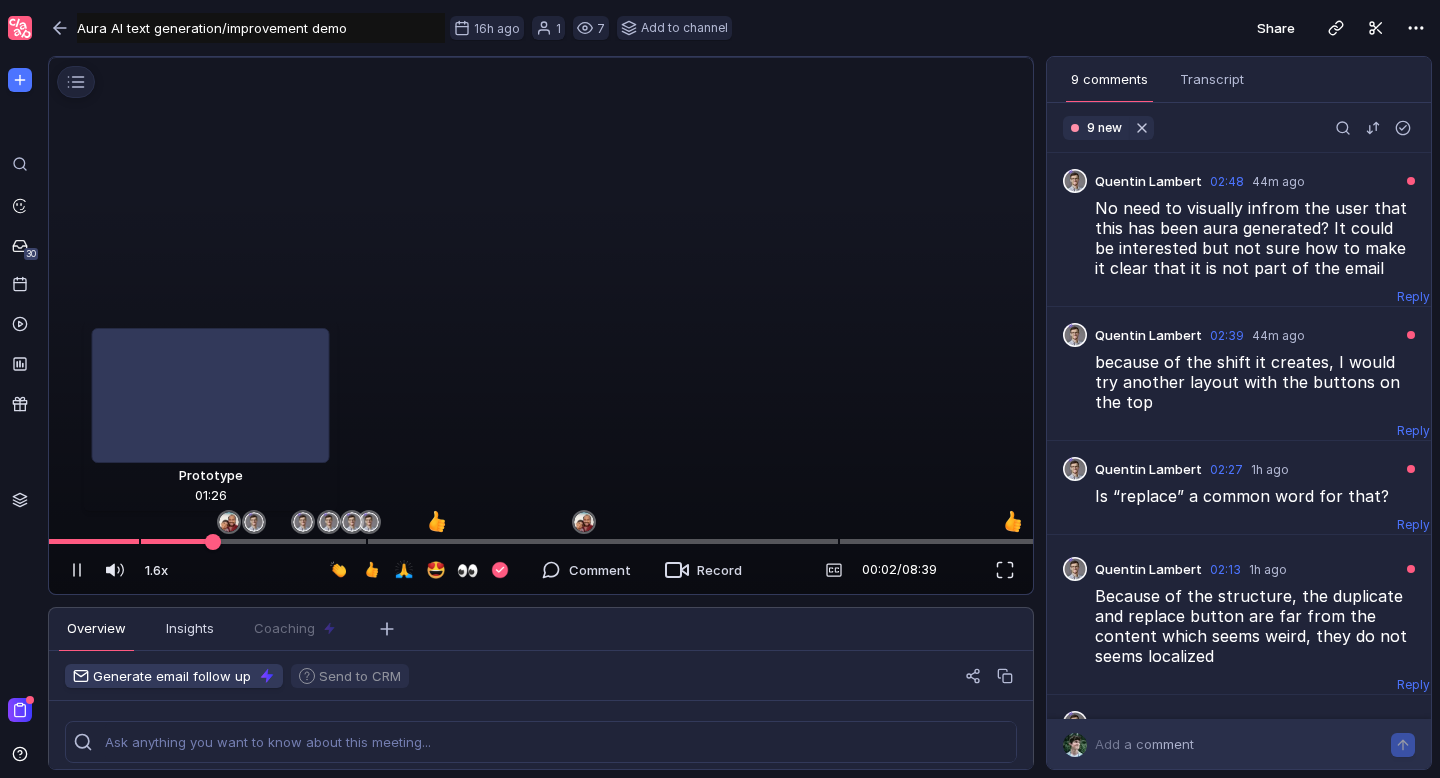 click at bounding box center (541, 541) 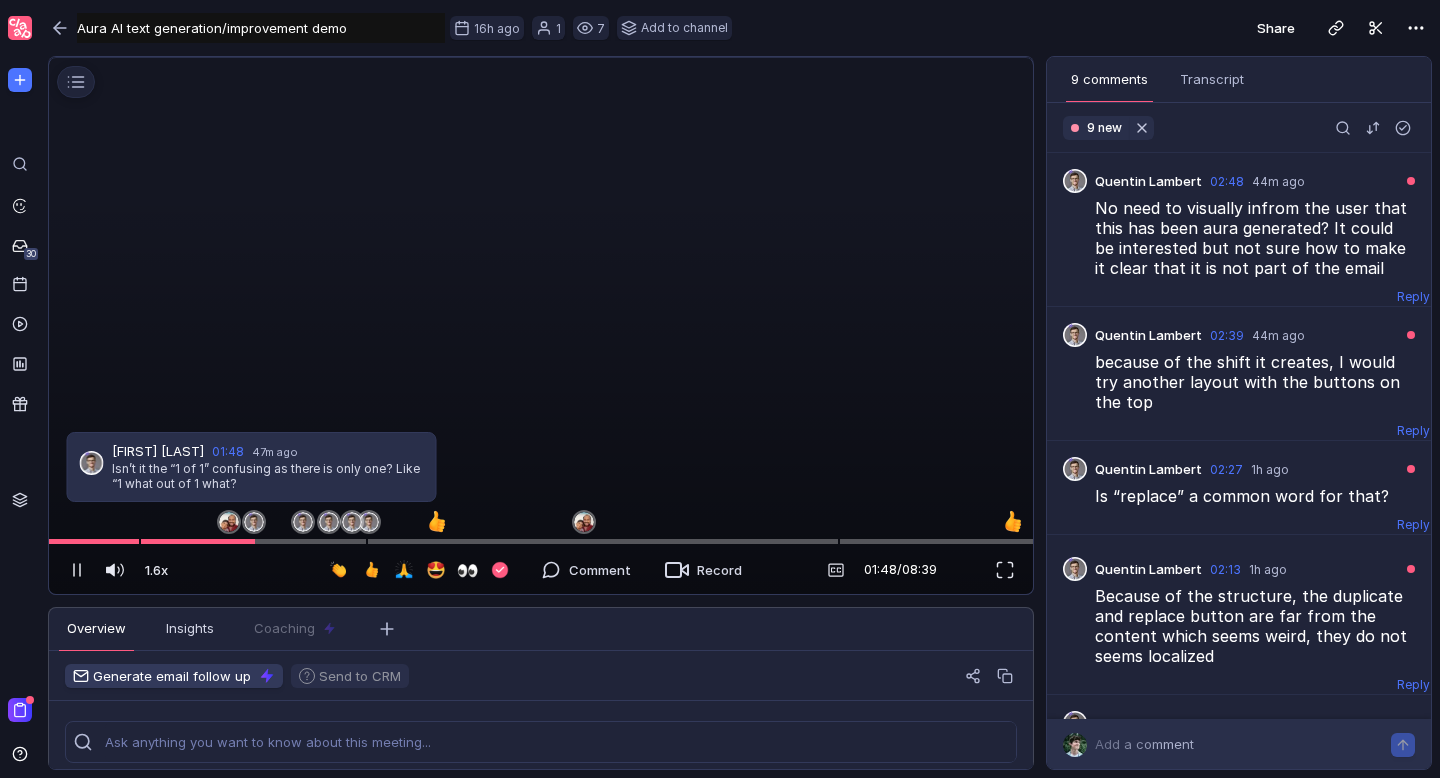 click at bounding box center (534, 58) 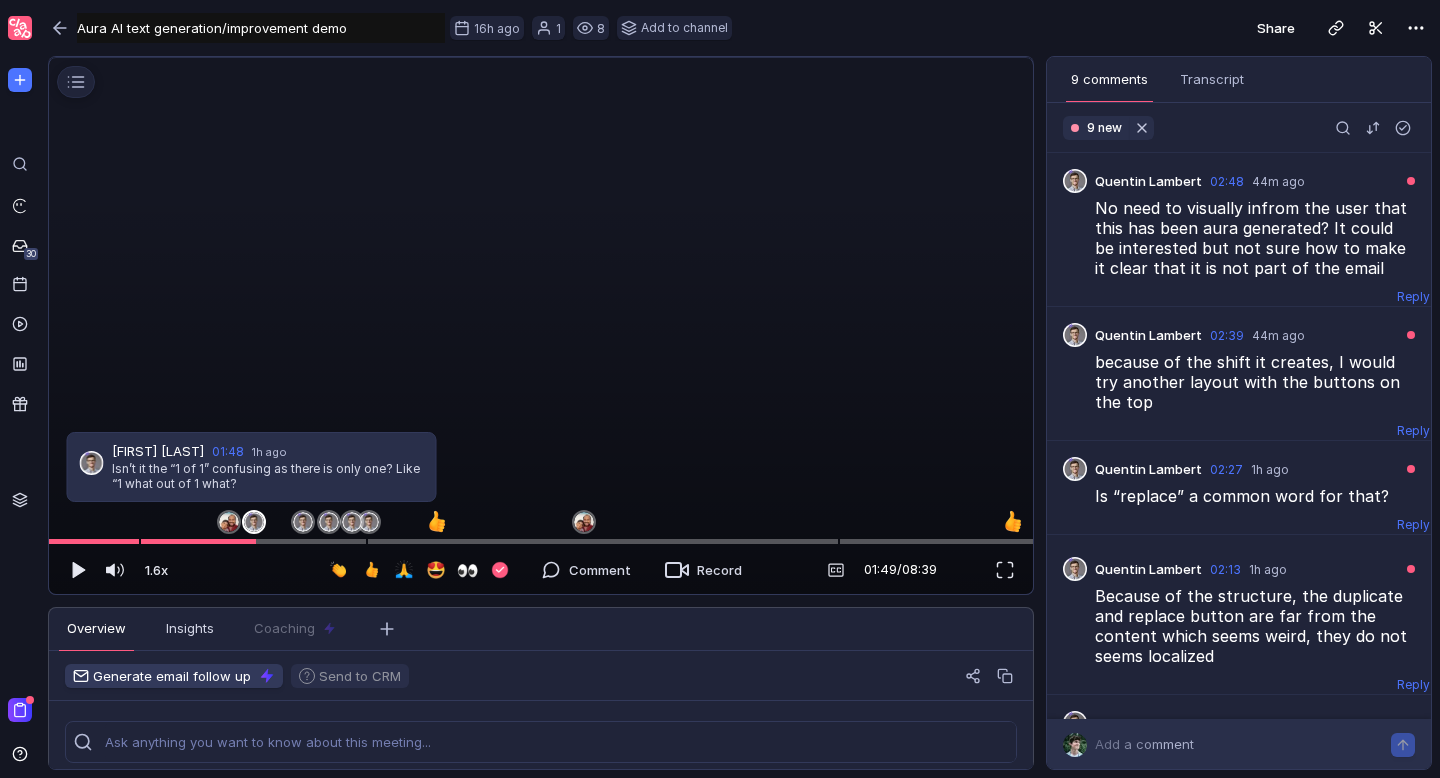 click at bounding box center [254, 522] 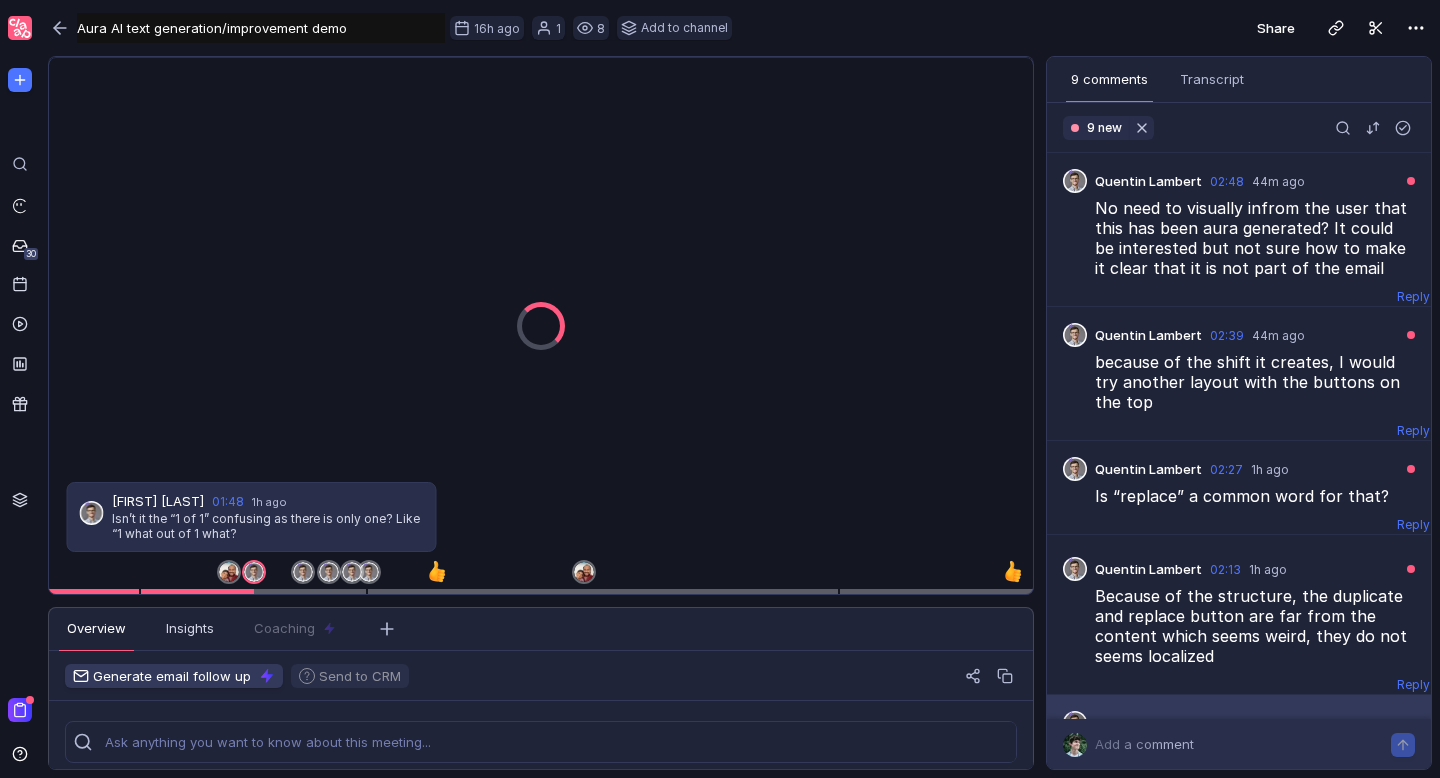 scroll, scrollTop: 152, scrollLeft: 0, axis: vertical 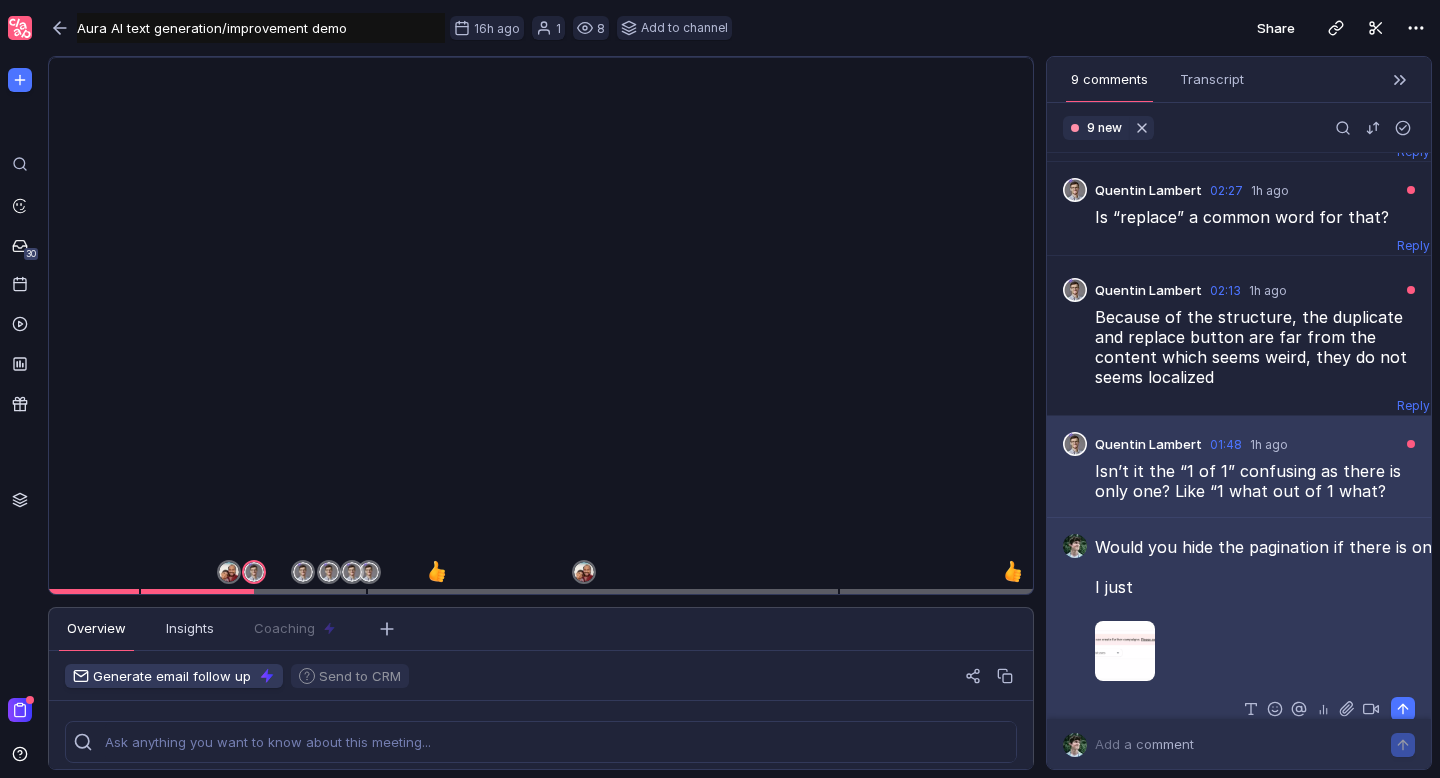 click at bounding box center [1125, 651] 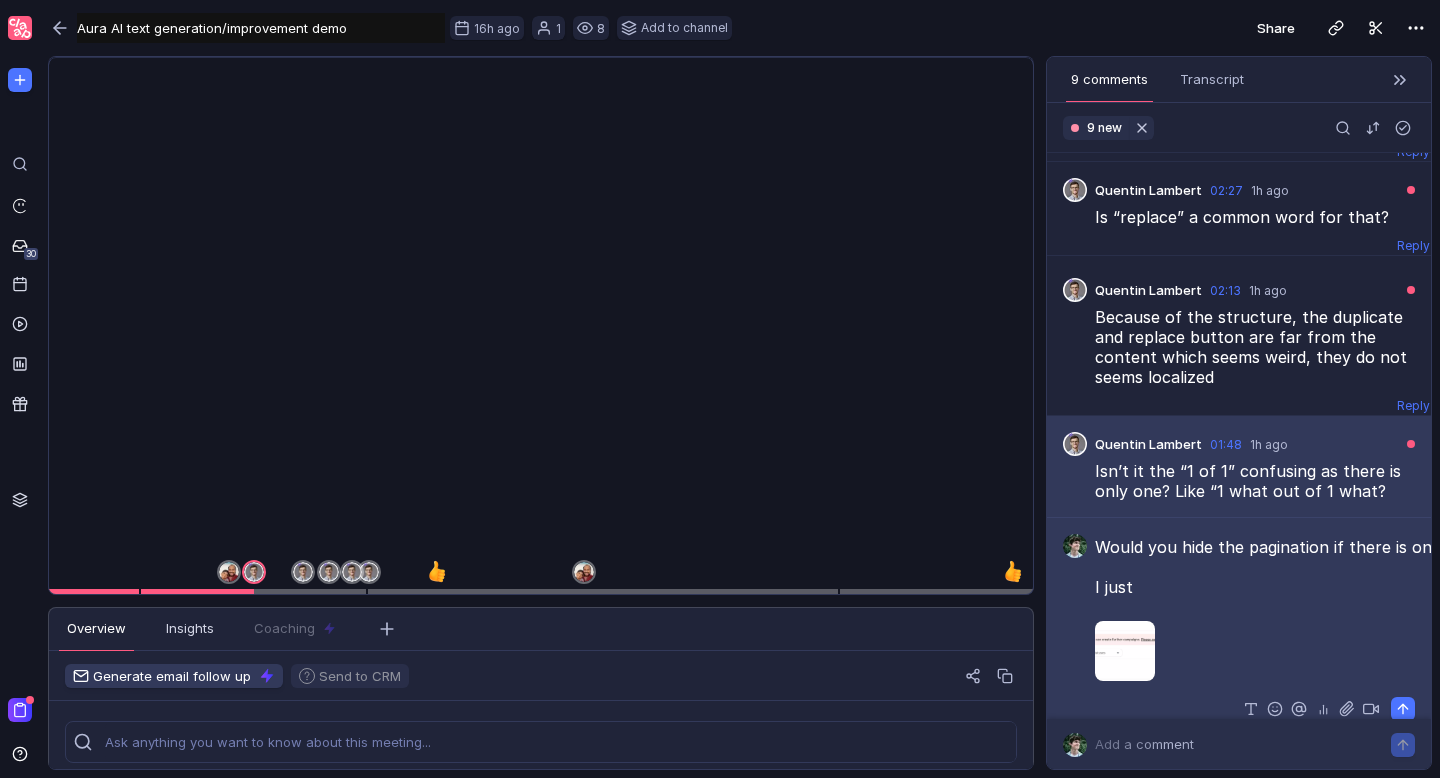 click on "Would you hide the pagination if there is only one result? It makes sense I just" at bounding box center [1255, 567] 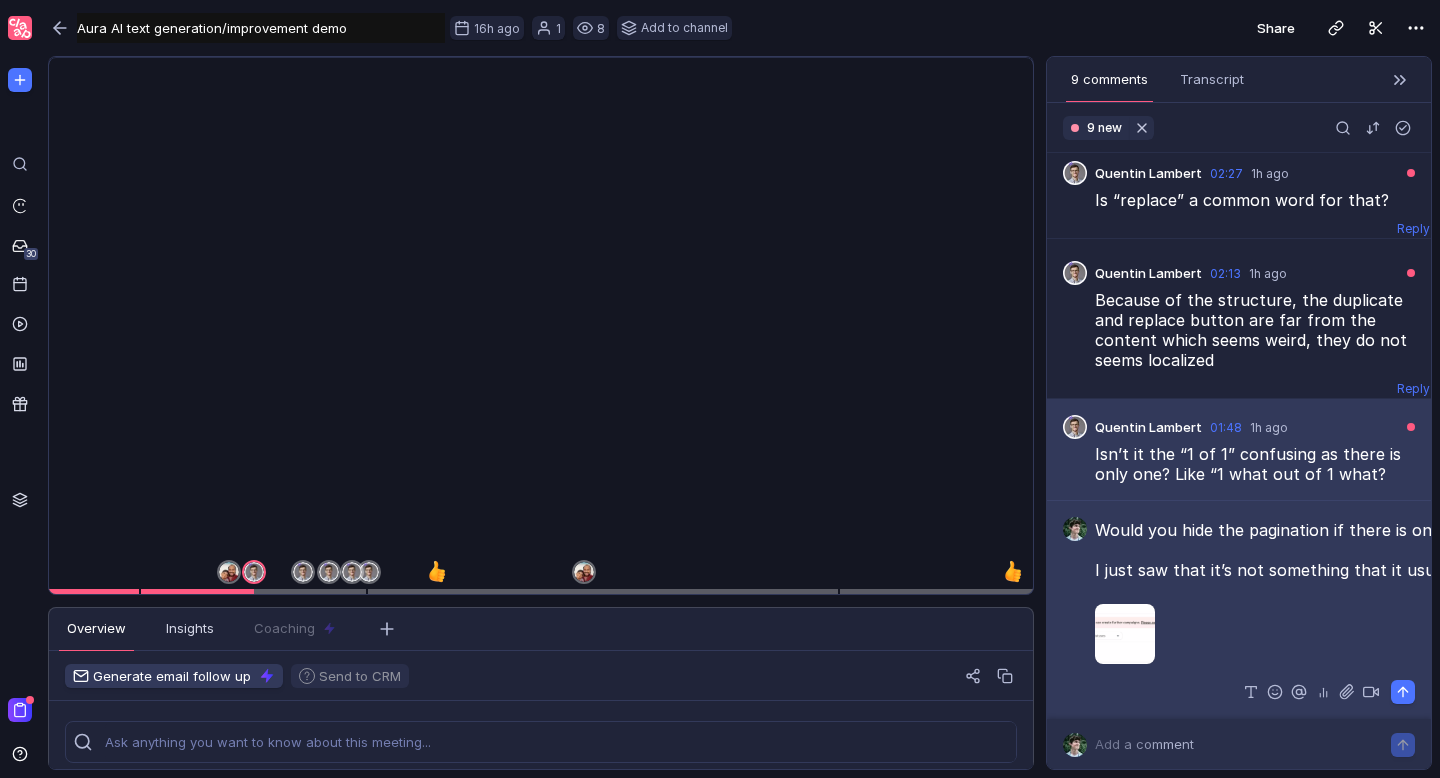 scroll, scrollTop: 296, scrollLeft: 0, axis: vertical 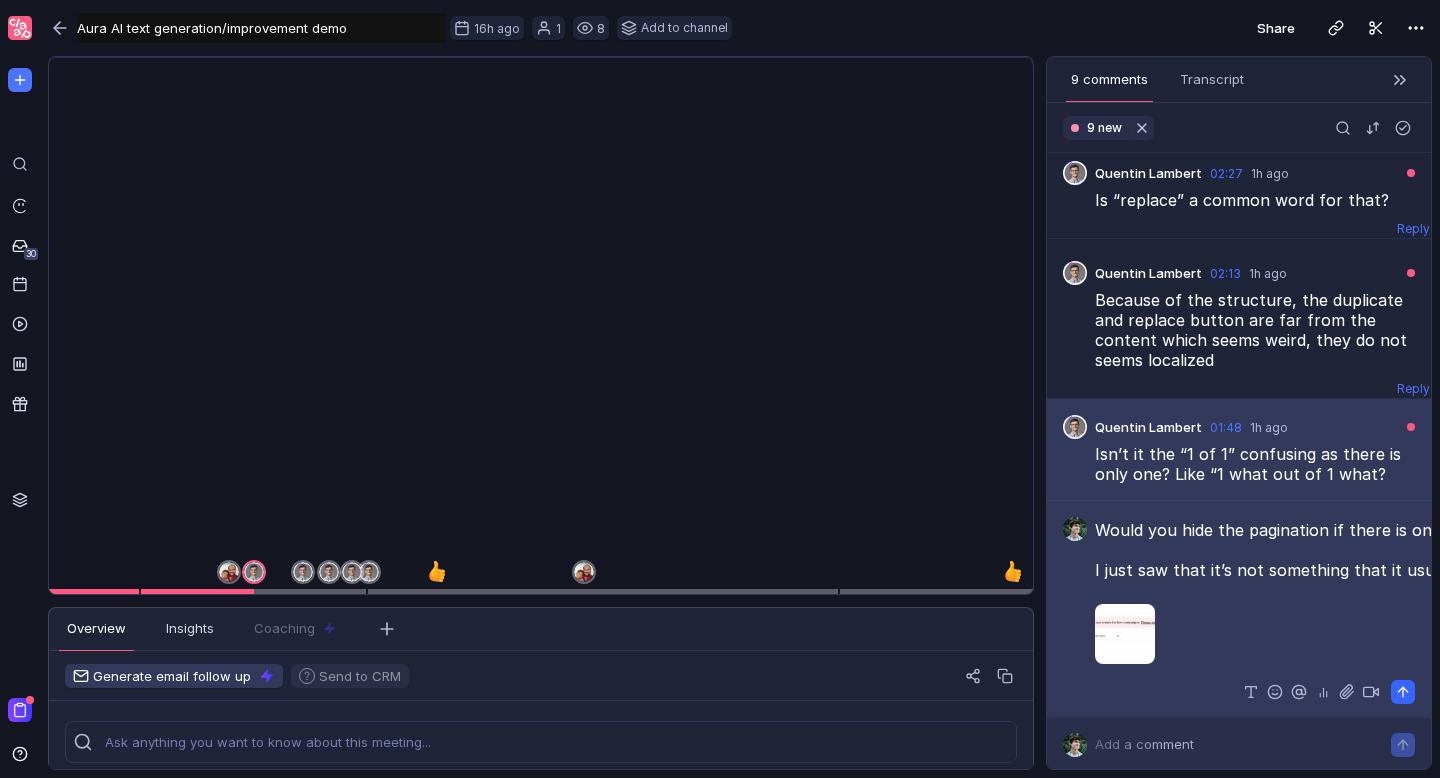 click at bounding box center [1403, 692] 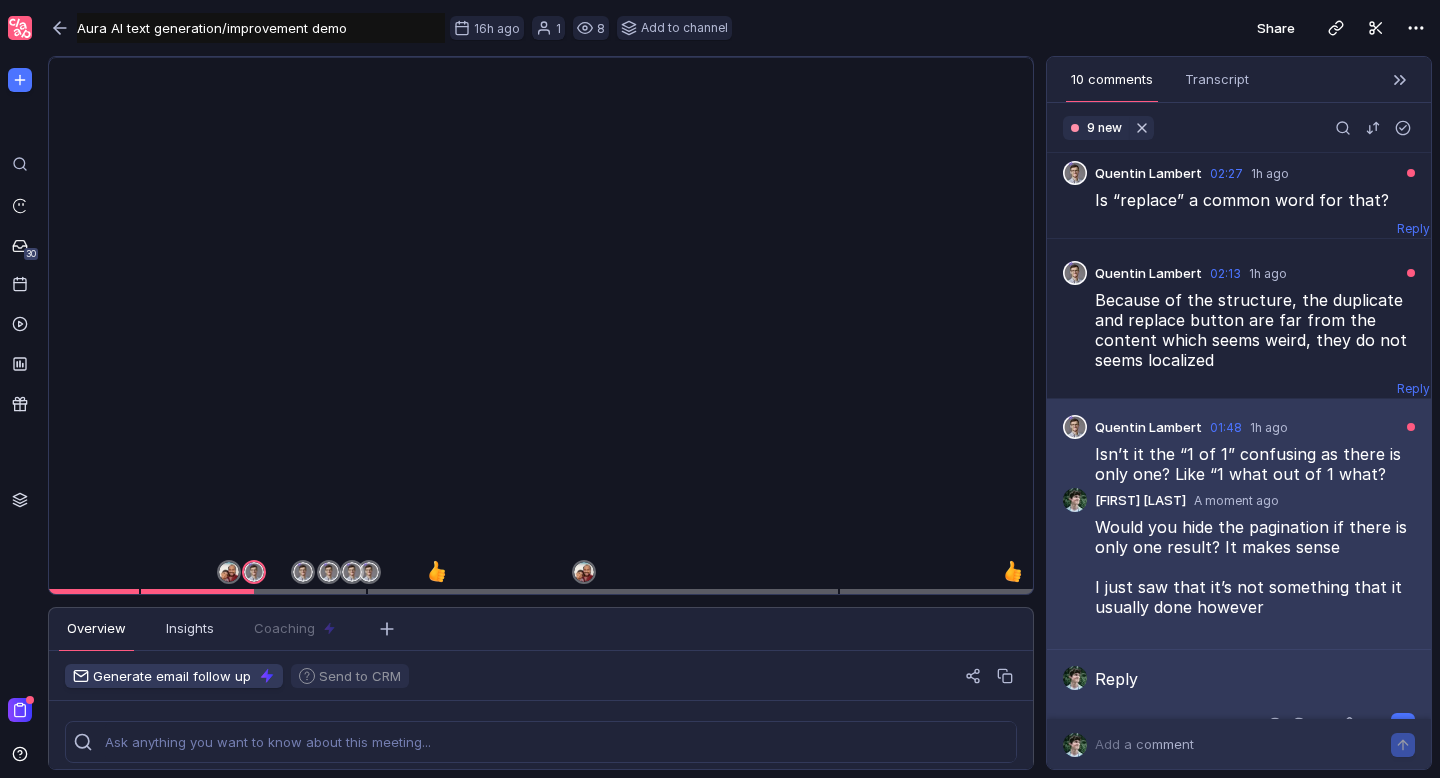 scroll, scrollTop: 376, scrollLeft: 0, axis: vertical 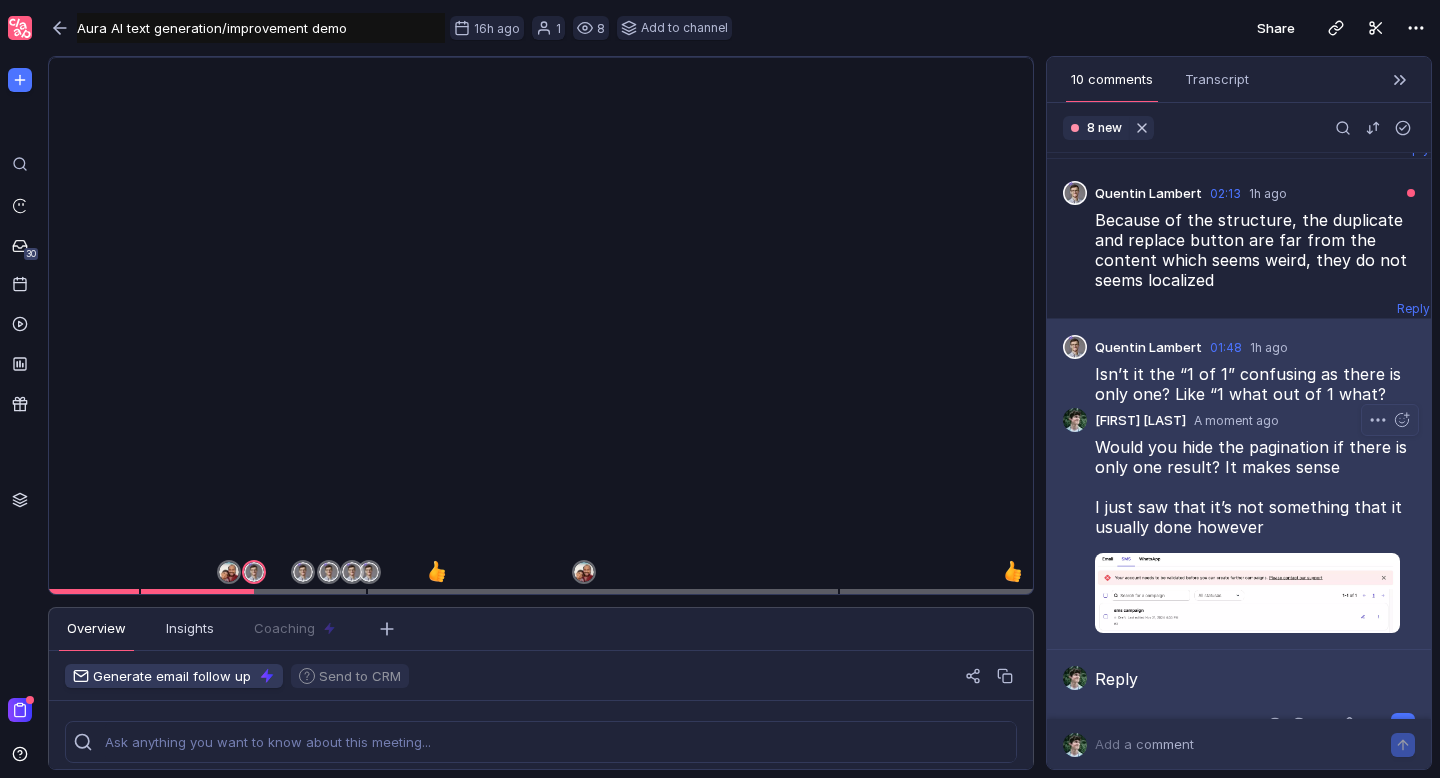 click at bounding box center [1247, 593] 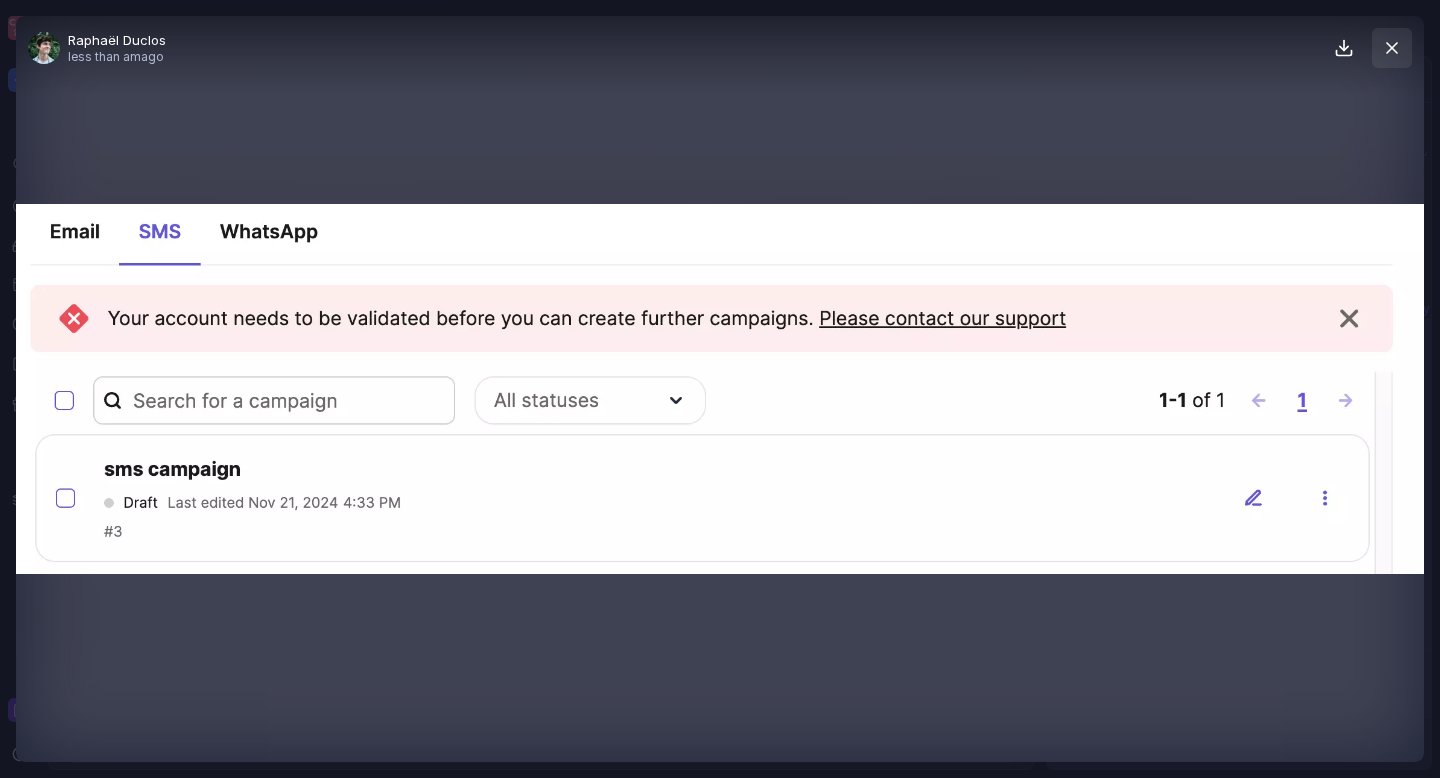 click at bounding box center (1392, 48) 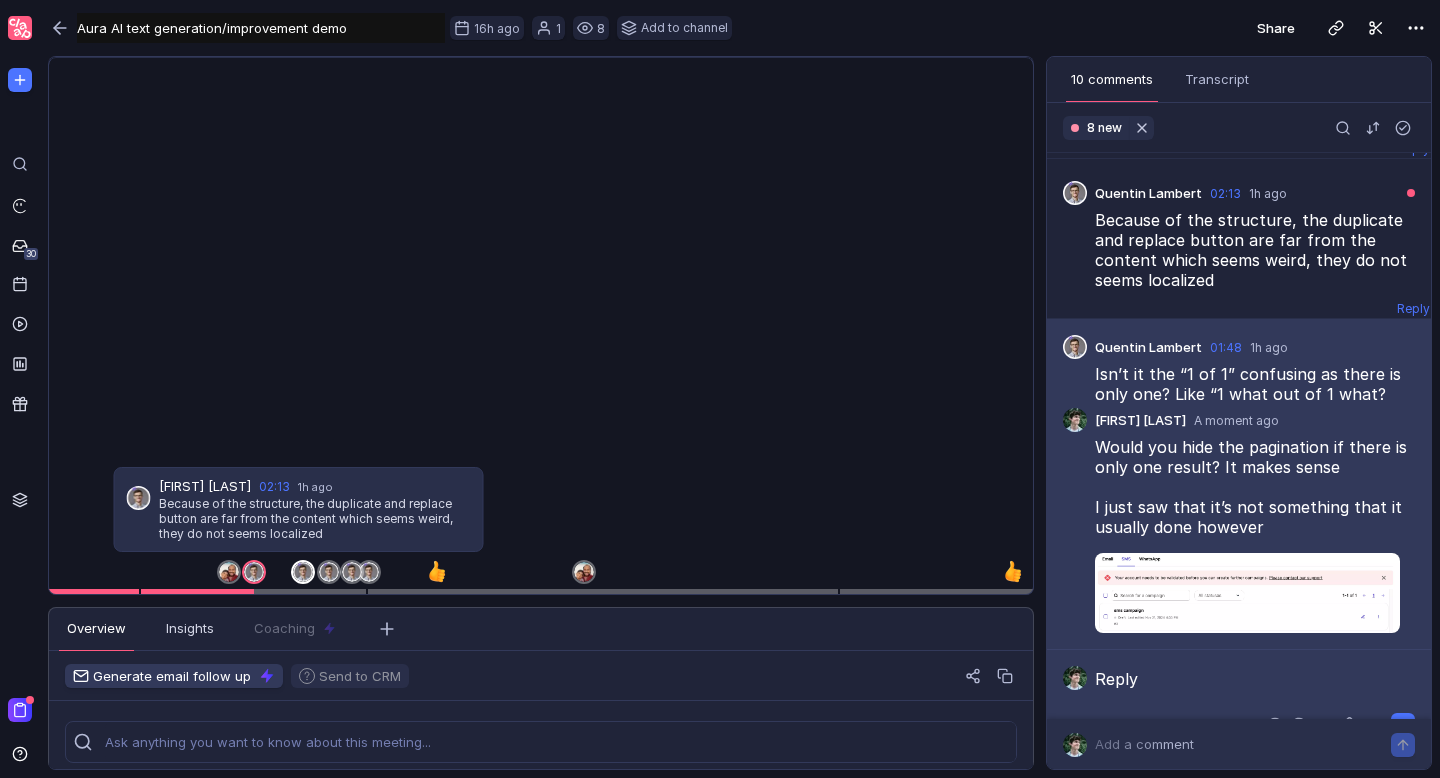 click at bounding box center (303, 572) 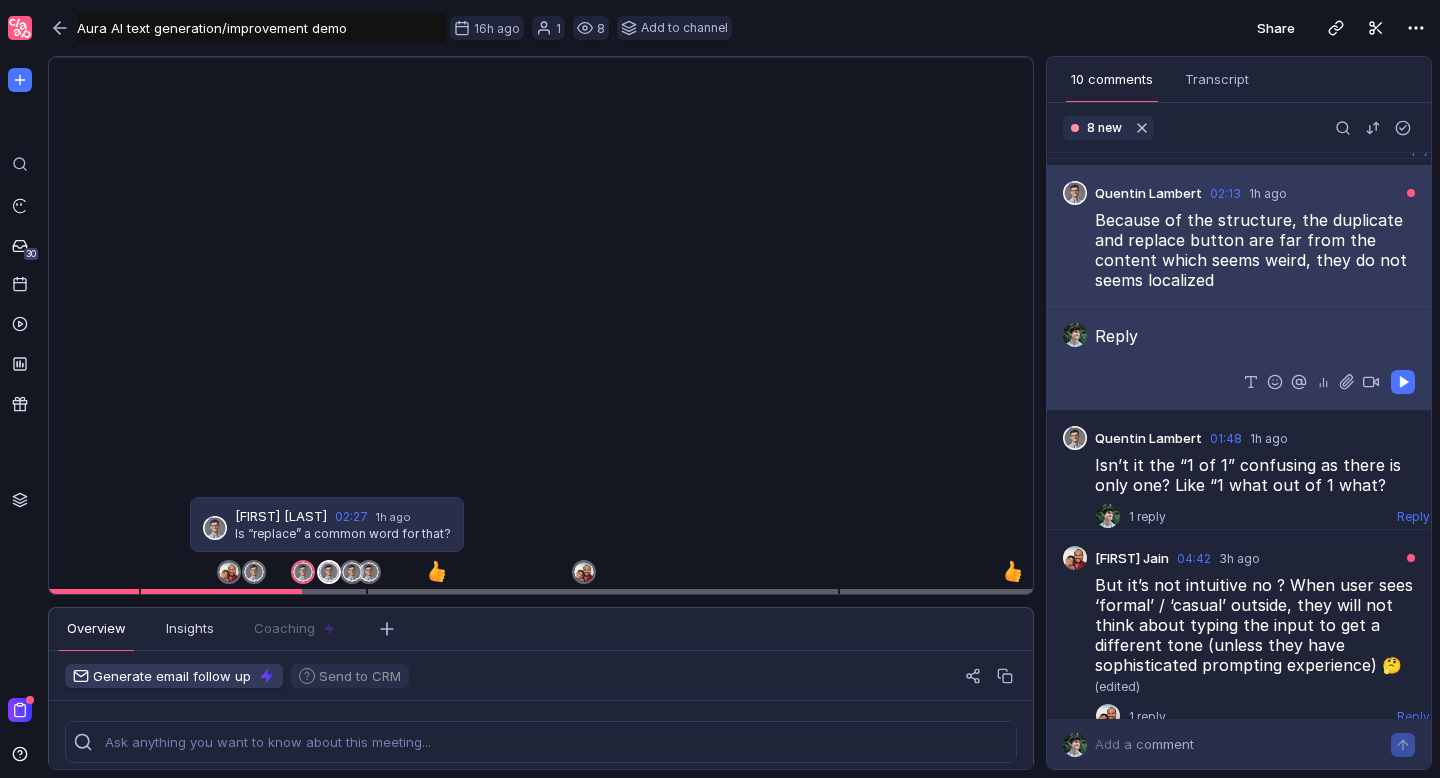 click at bounding box center [329, 572] 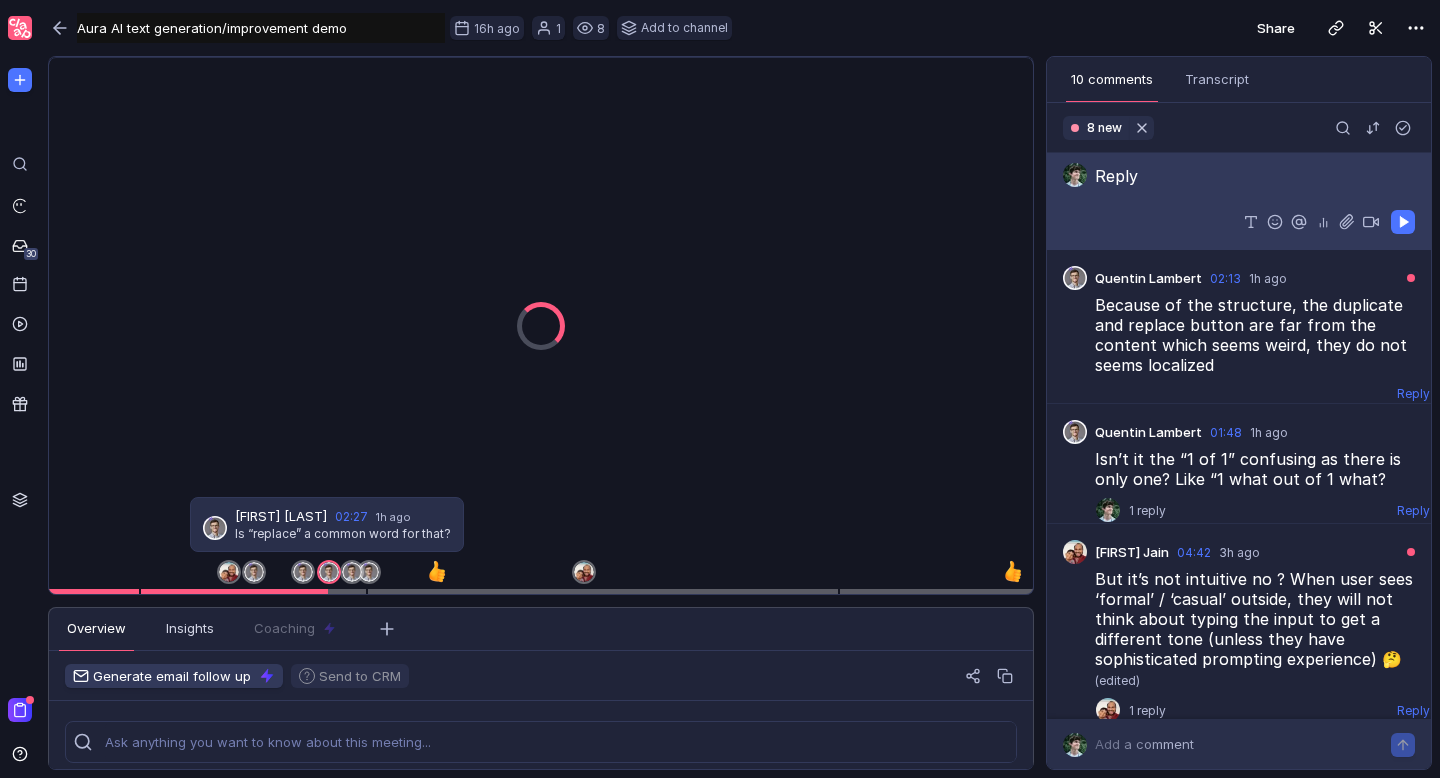 scroll, scrollTop: 282, scrollLeft: 0, axis: vertical 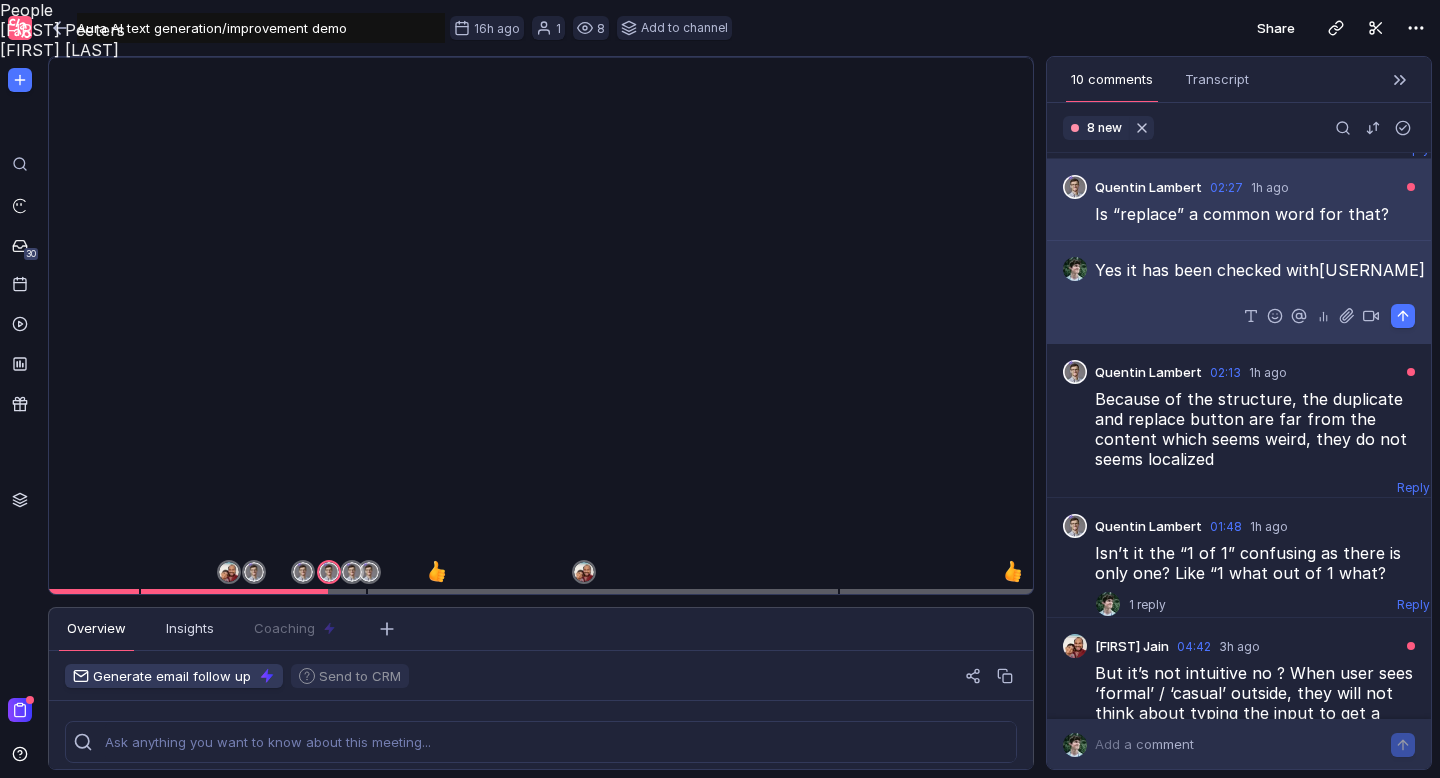 click on "[FIRST] [LAST]" at bounding box center (720, 30) 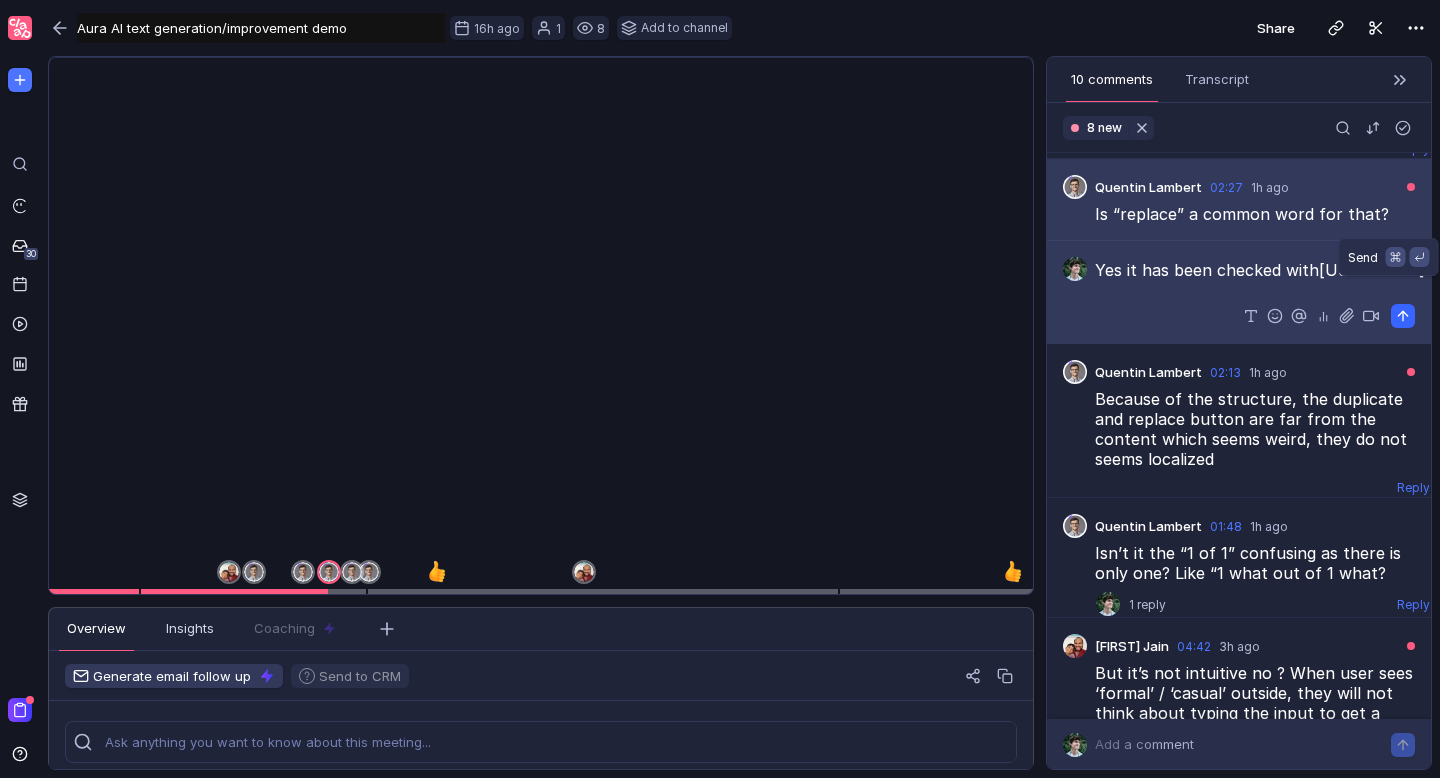 click at bounding box center [1403, 316] 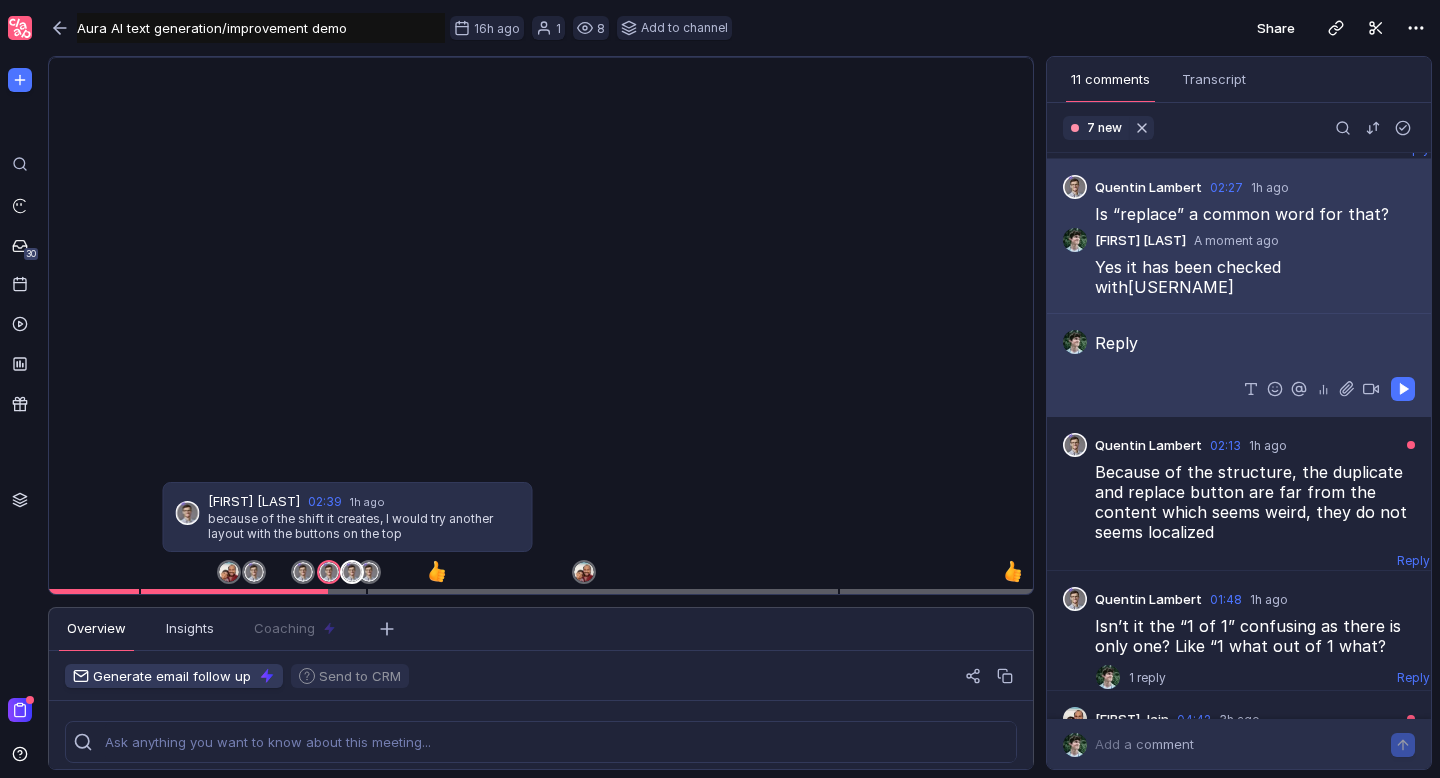 click at bounding box center (352, 572) 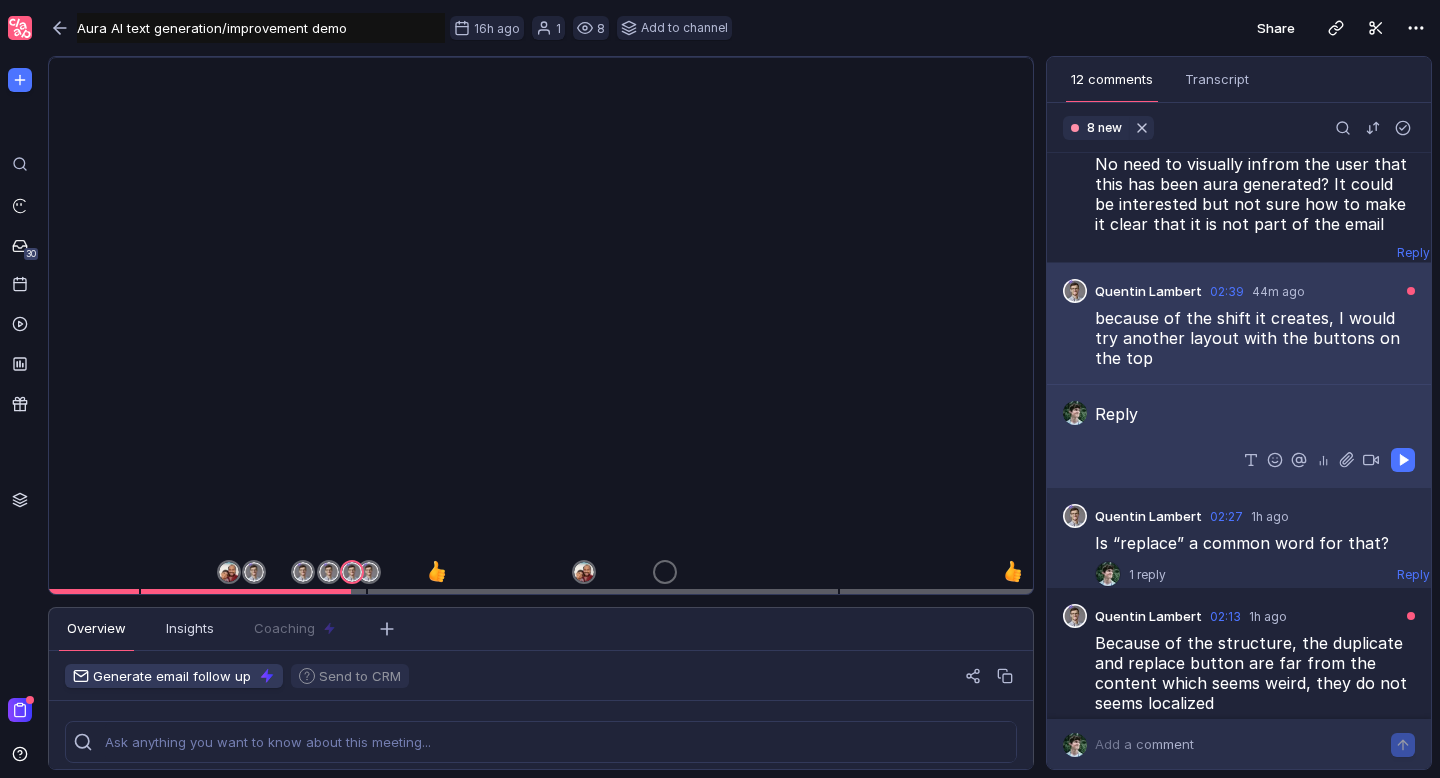scroll, scrollTop: 265, scrollLeft: 0, axis: vertical 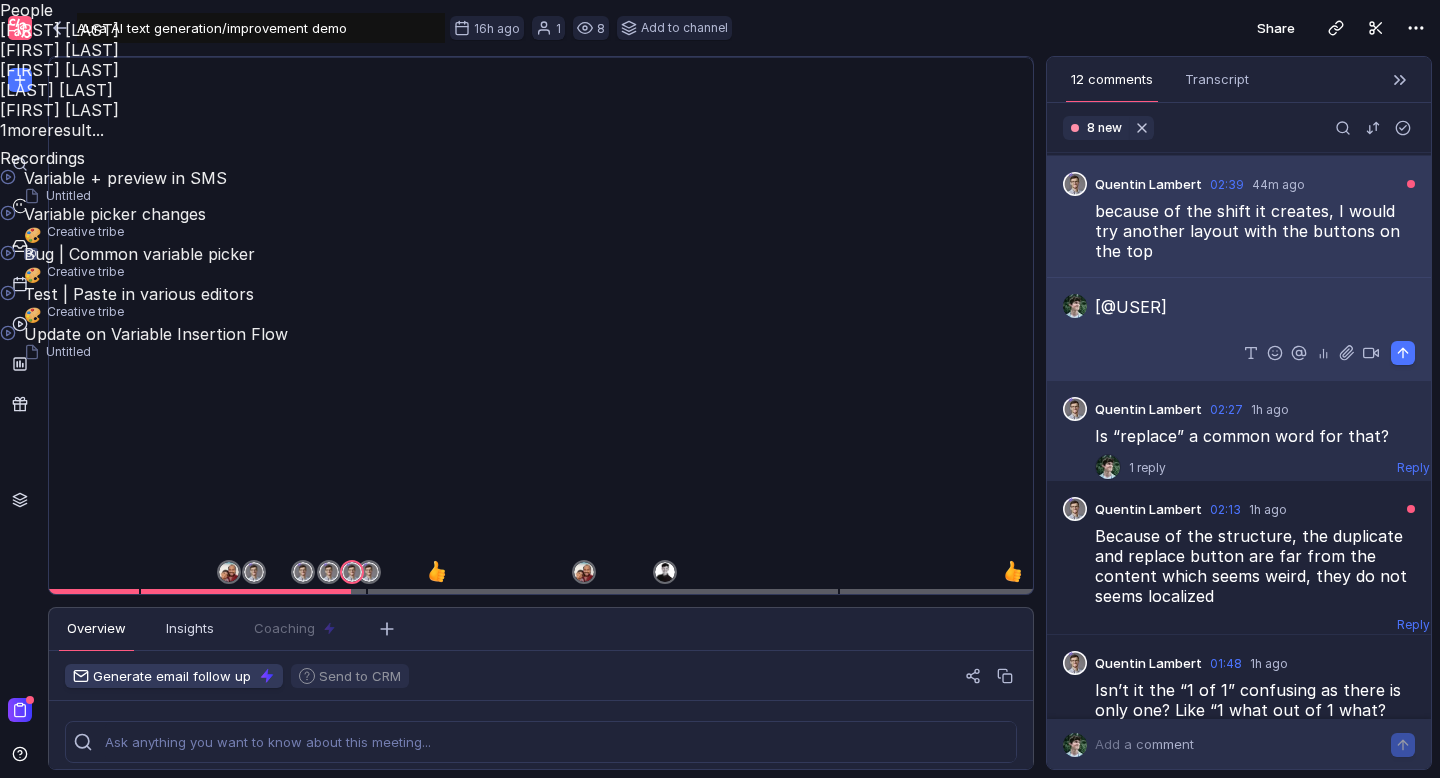 click on "[FIRST] [LAST]" at bounding box center (720, 30) 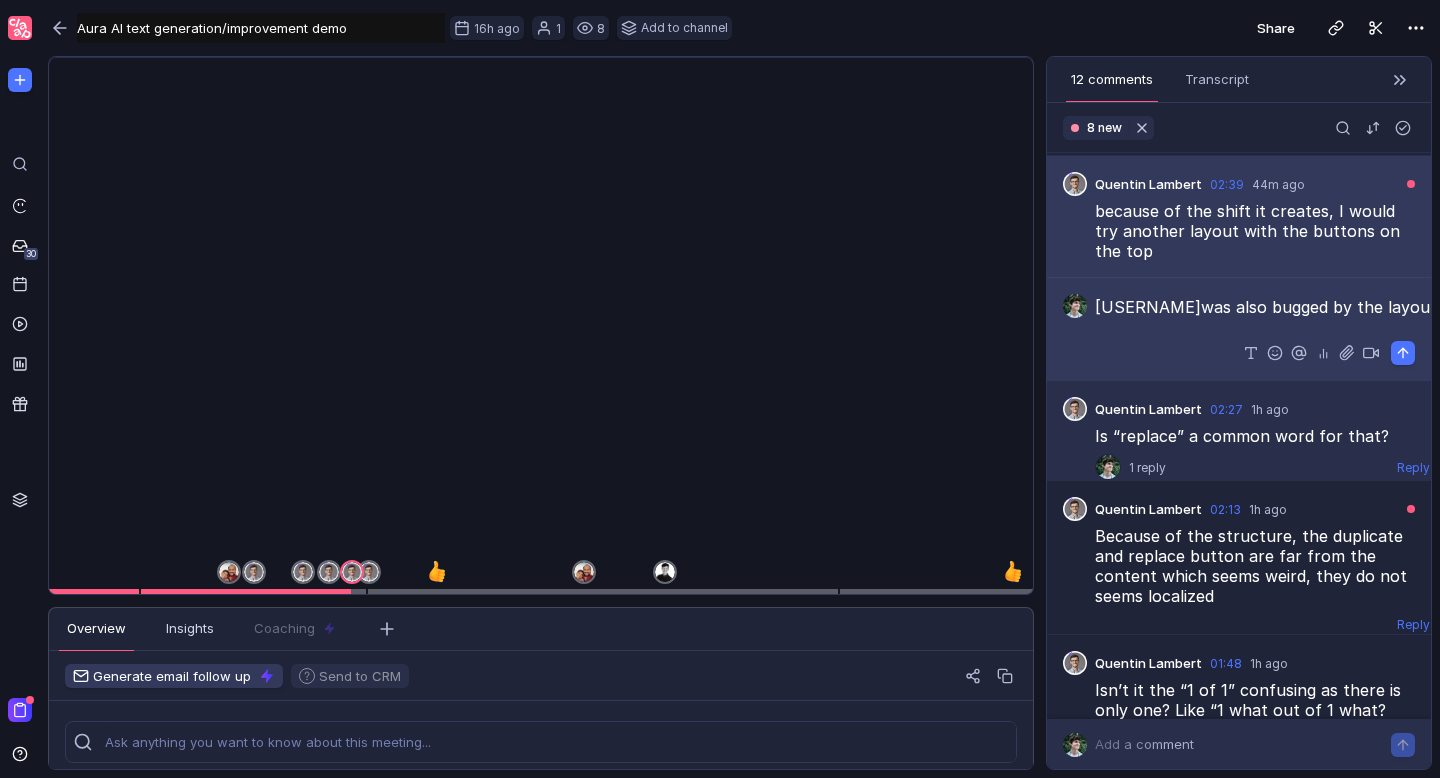 click on "[@USER] was also bugged by the layout shift so I did a version with fixed height" at bounding box center (1255, 307) 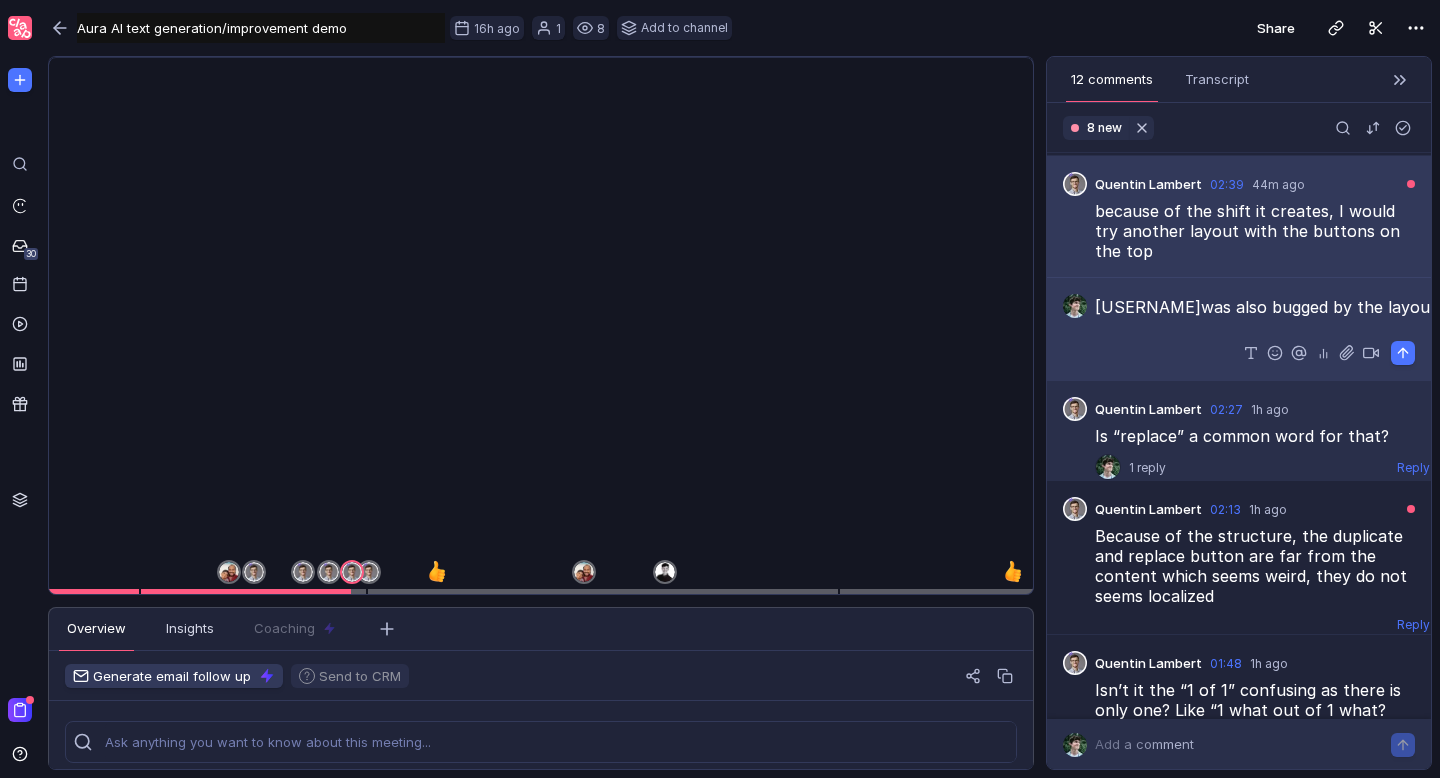 click on "[@USER] was also bugged by the layout shift so I did a version with fixed height" at bounding box center [1255, 307] 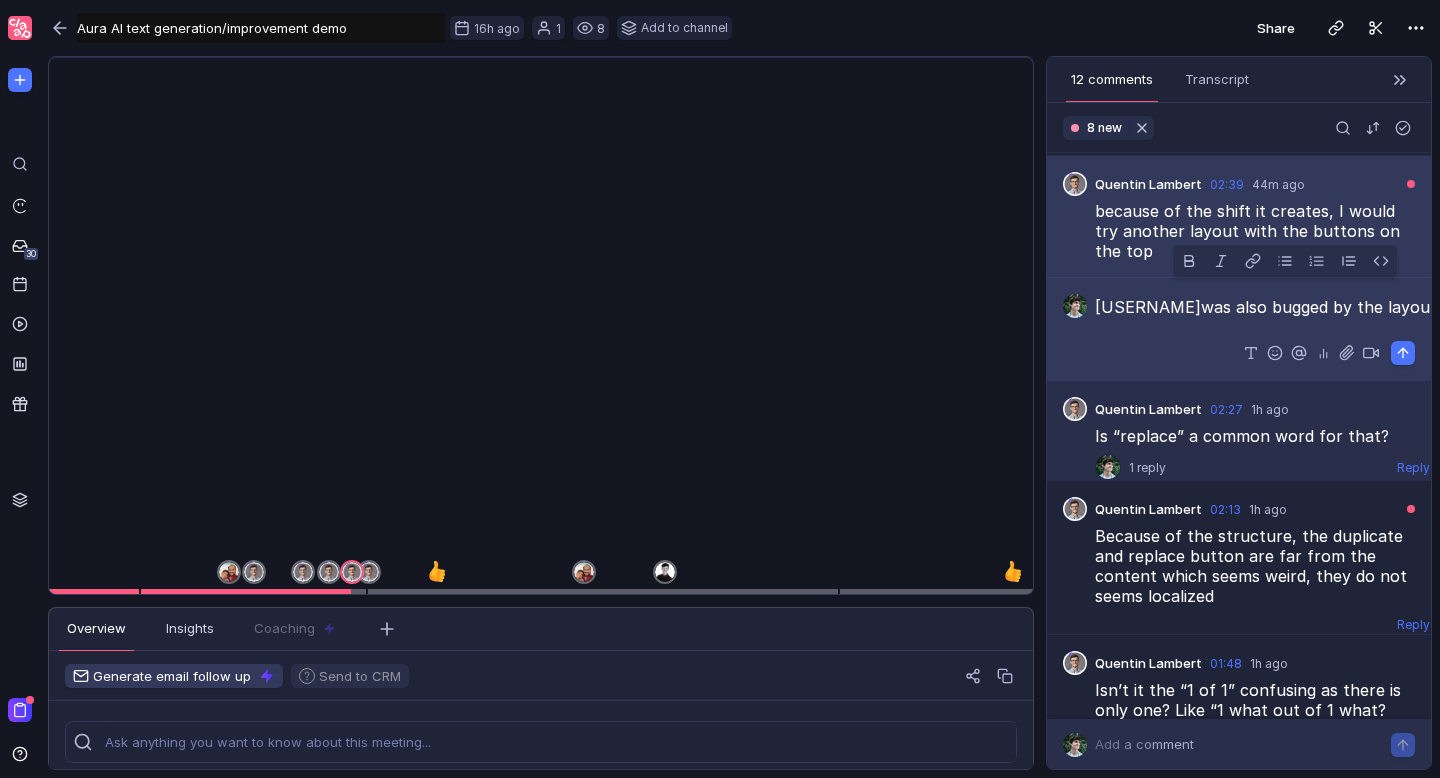 drag, startPoint x: 1392, startPoint y: 289, endPoint x: 1180, endPoint y: 298, distance: 212.19095 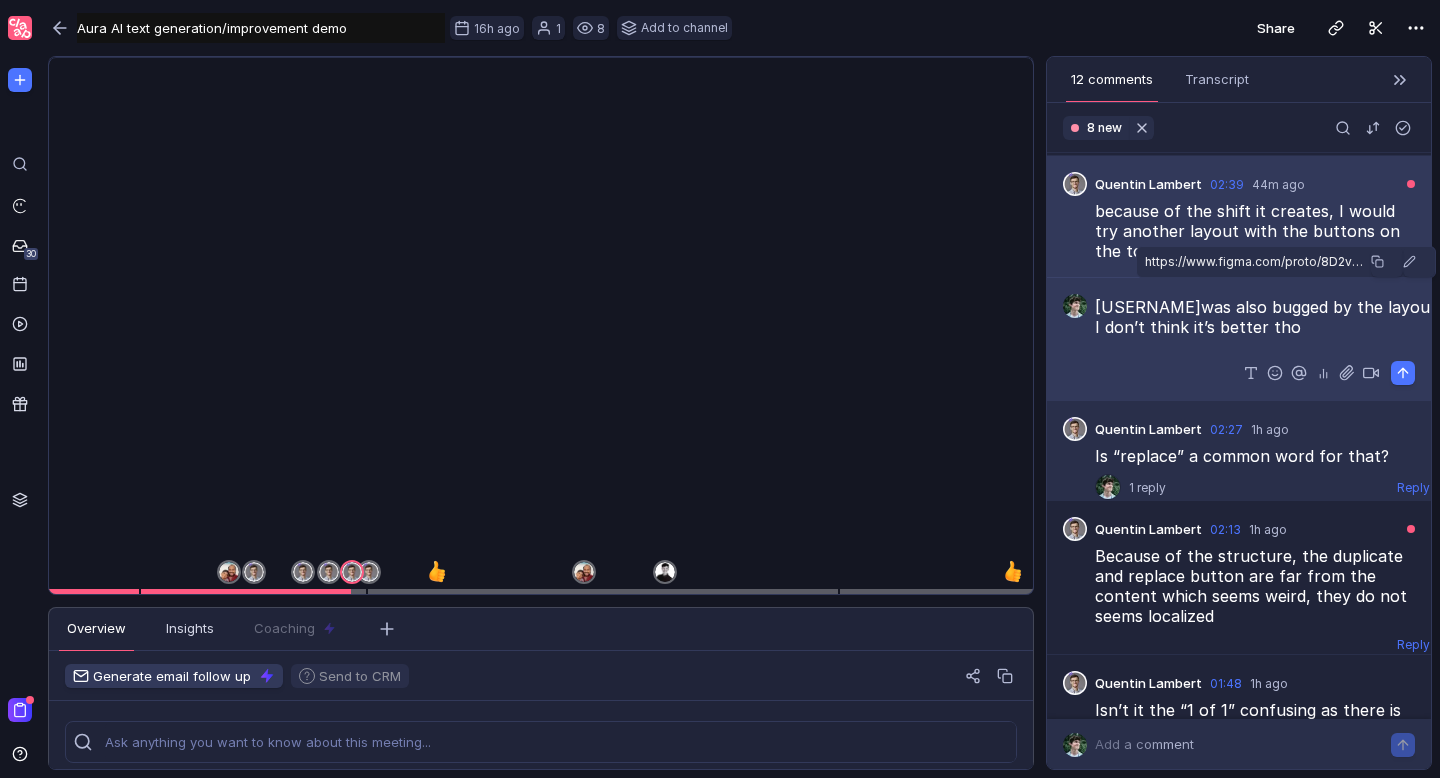 click on "https://www.figma.com/proto/8D2vsd5CRVgWGB6k4eR2O5/%F0%9F%93%AF-REACT-email-editor?page-id=4295%3A126108&node-id=5326-51642&viewport=-1277%2C-408%2C0.19&t=xotIAEvGSLsa0mOF-1&scaling=min-zoom&content-scaling=fixed&starting-point-node-id=5326%3A51642" at bounding box center (1286, 262) 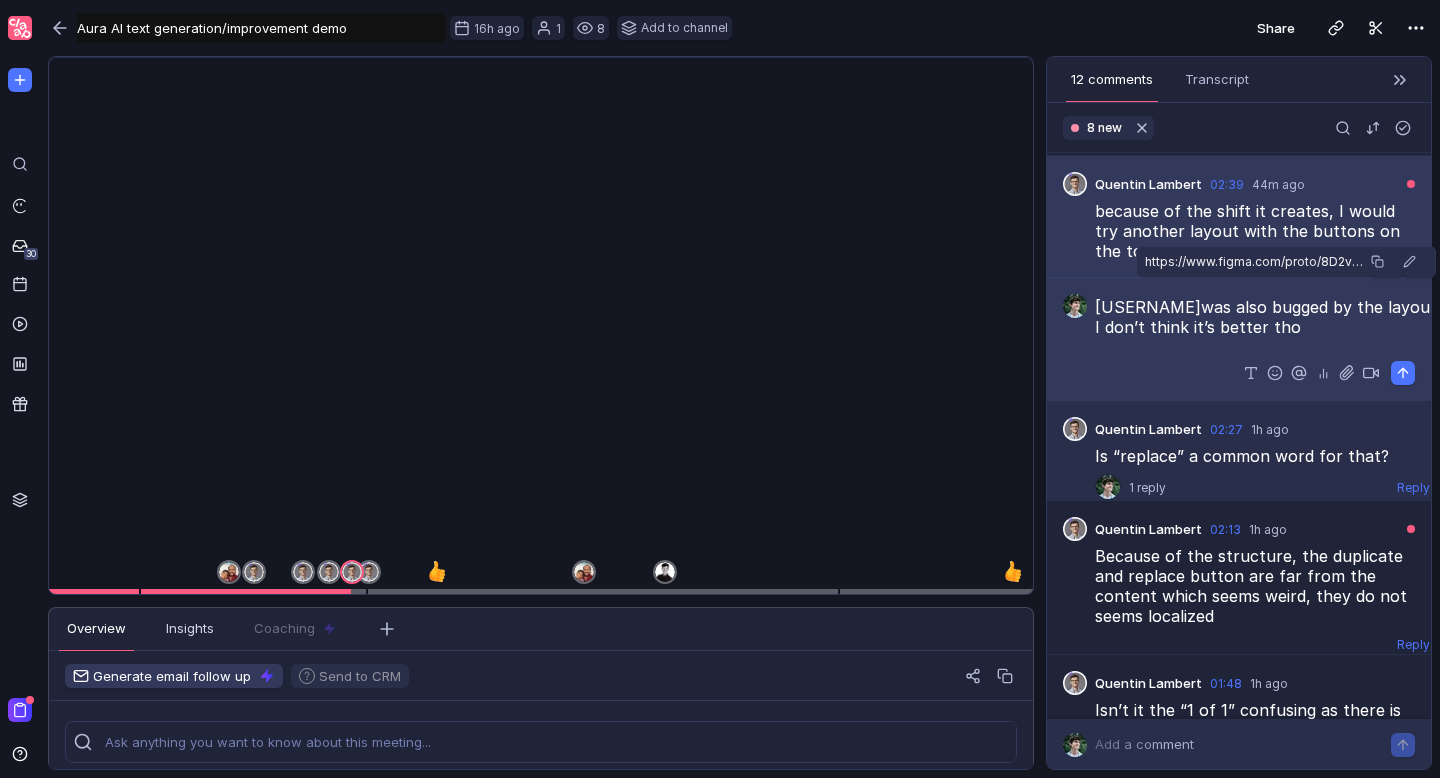 click on "[@USER] was also bugged by the layout shift so I did a prototype with fixed height . I don’t think it’s better tho" at bounding box center (1255, 317) 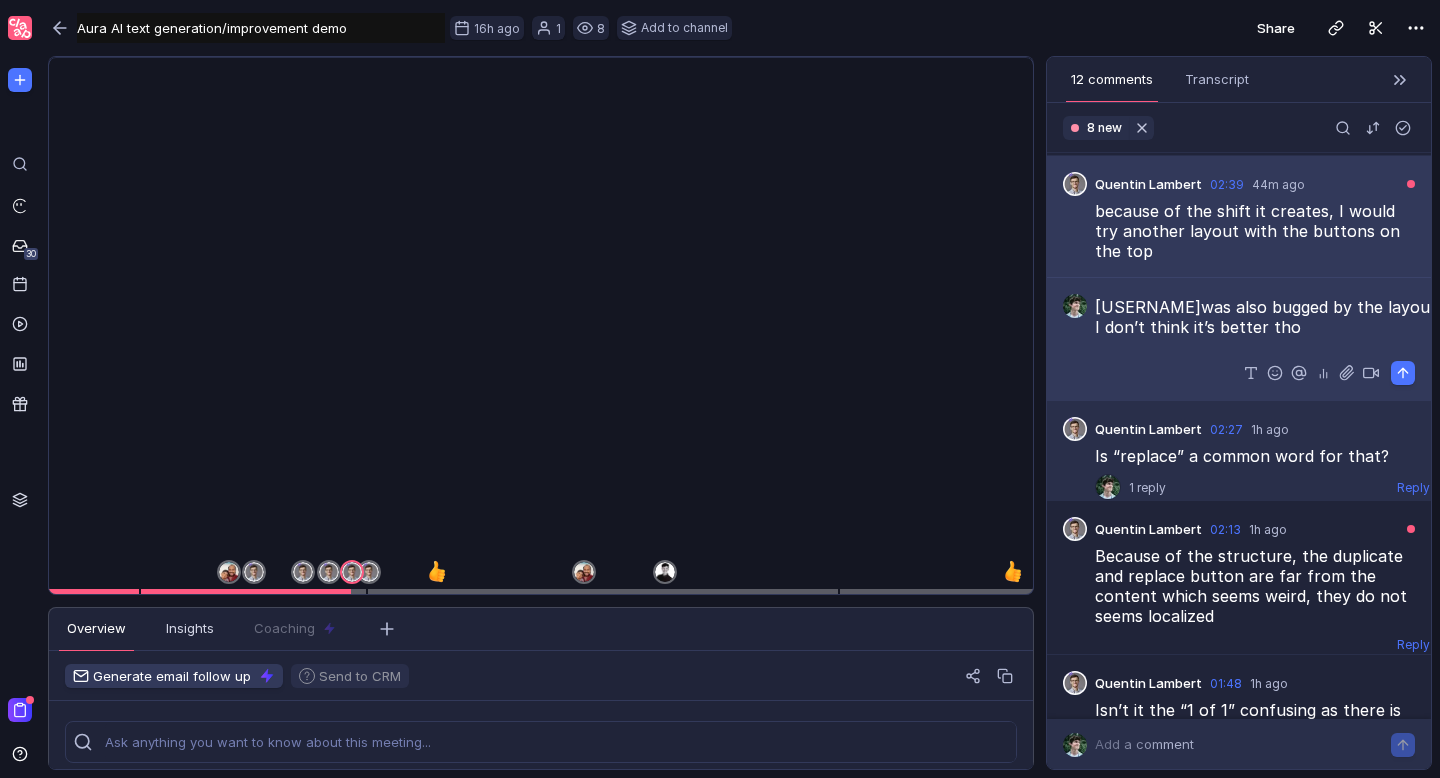 click on "[@USER] was also bugged by the layout shift so I did a prototype with fixed height . I don’t think it’s better tho" at bounding box center (1255, 317) 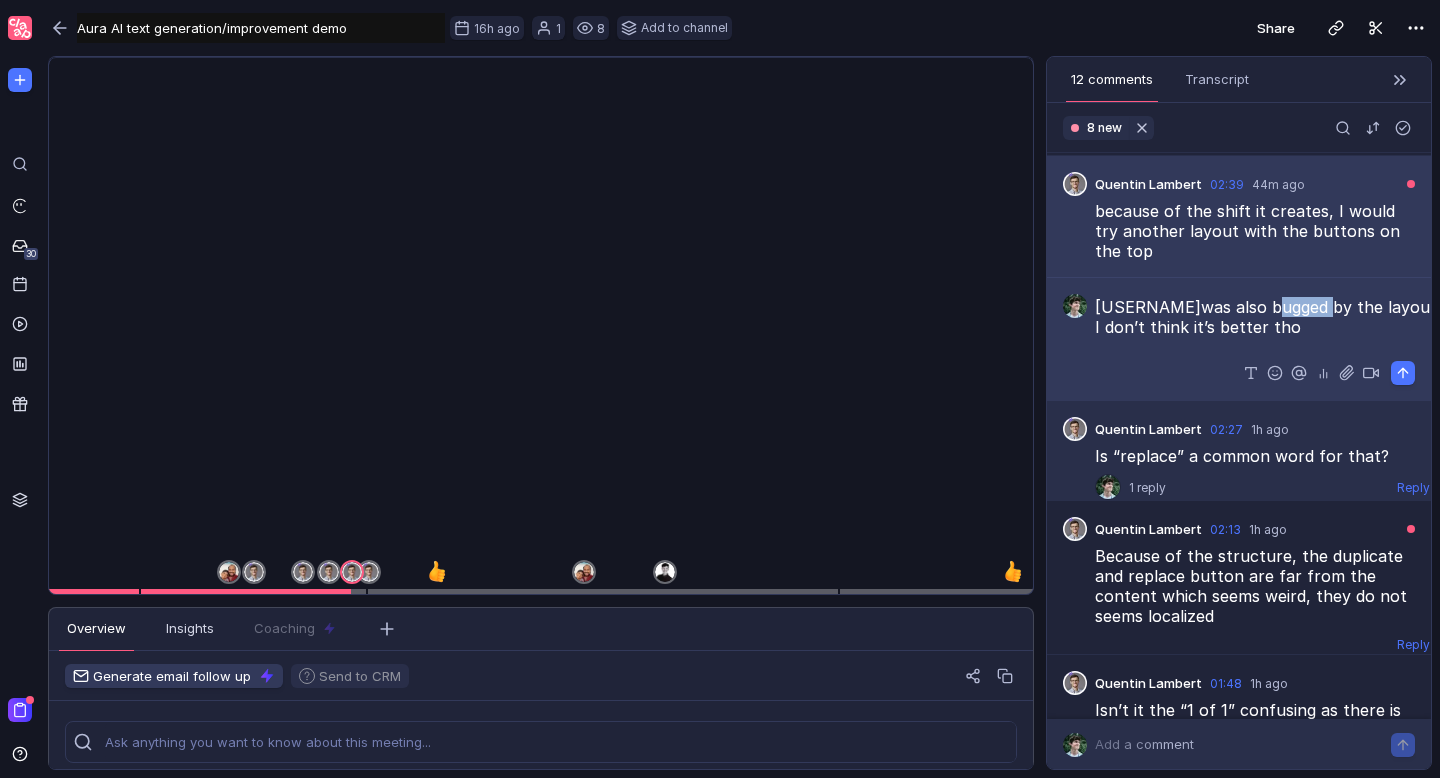 click on "[@USER] was also bugged by the layout shift so I did a prototype with fixed height . I don’t think it’s better tho" at bounding box center (1255, 317) 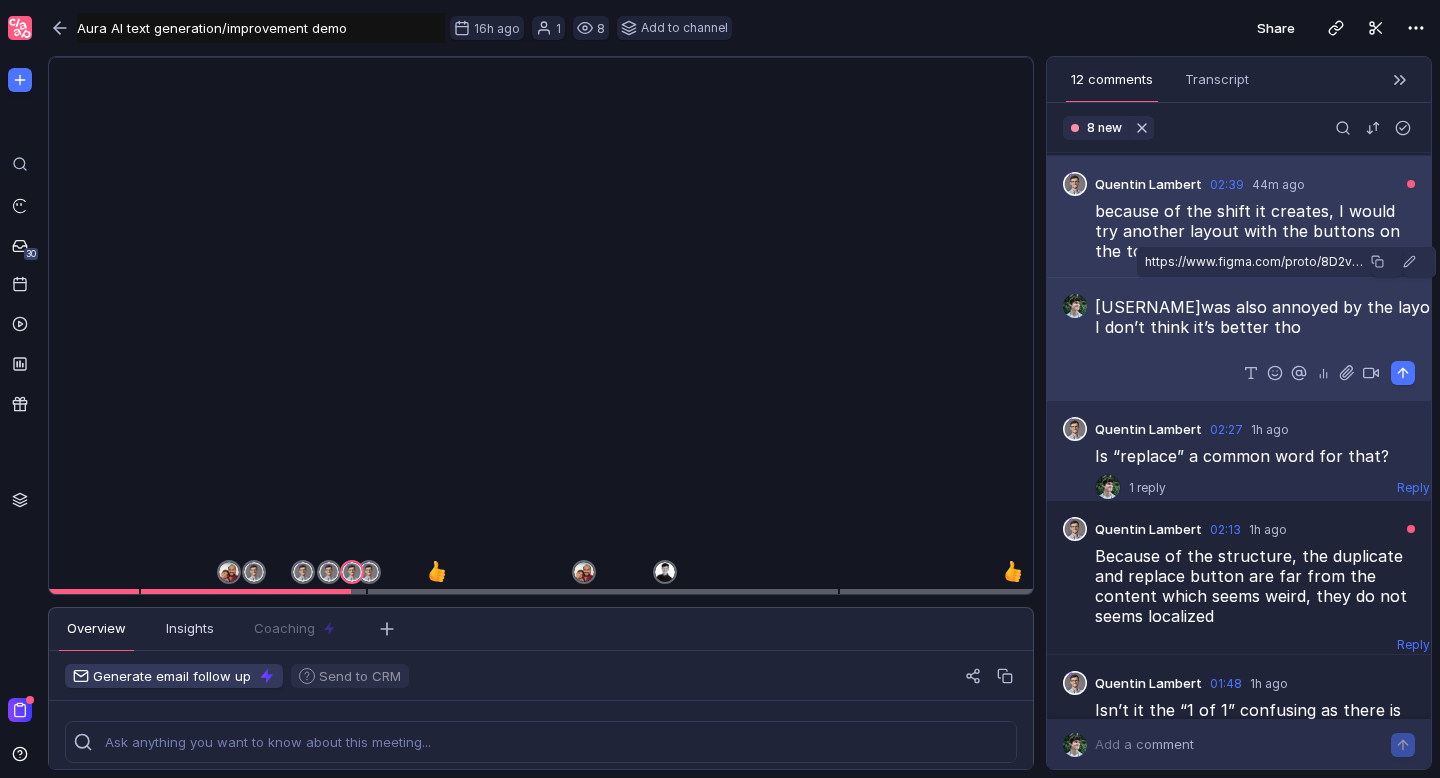 click on "[USERNAME] was also annoyed by the layout shift so  I did a prototype with fixed height . I don’t think it’s better tho" at bounding box center (1255, 317) 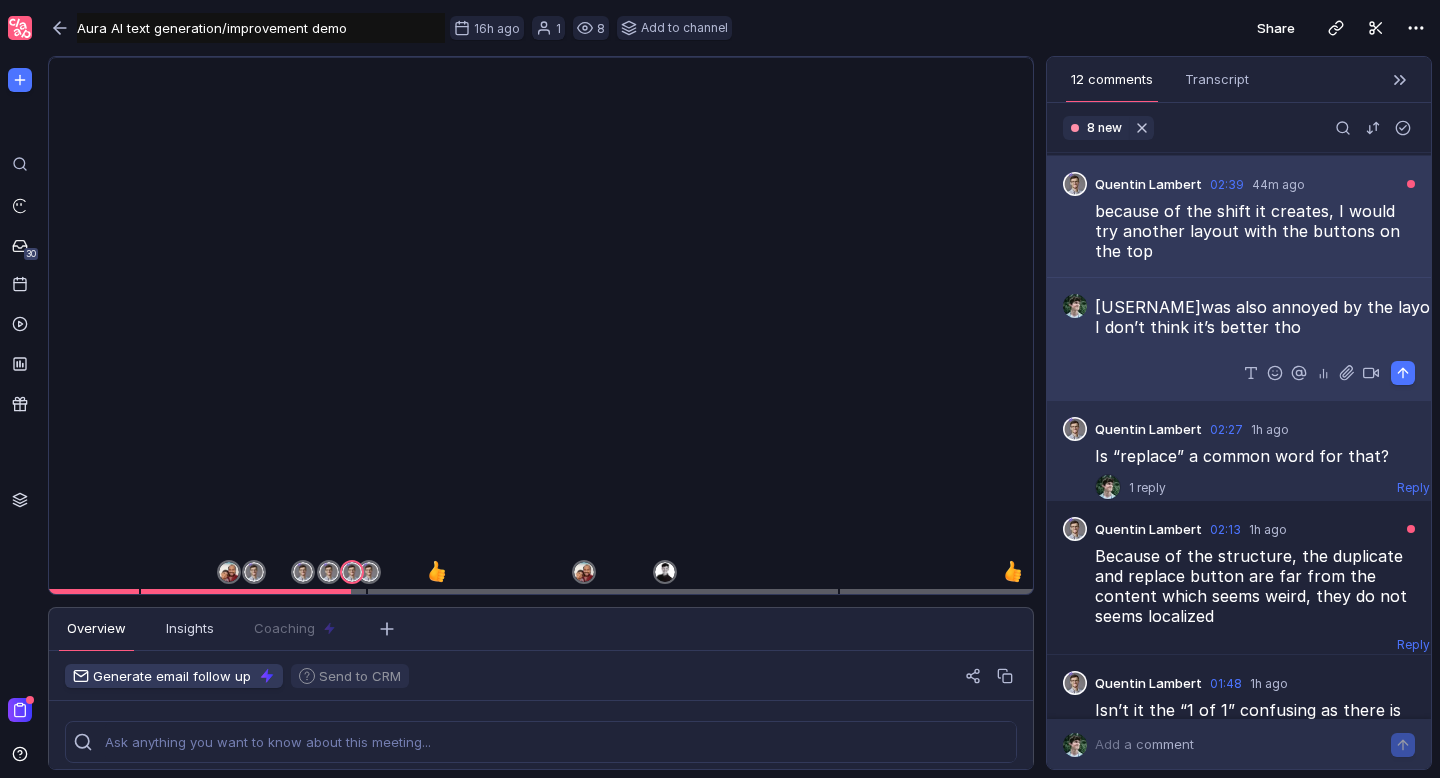 click on "[USERNAME] was also annoyed by the layout shift so  I did a prototype with fixed height . I don’t think it’s better tho" at bounding box center (1255, 317) 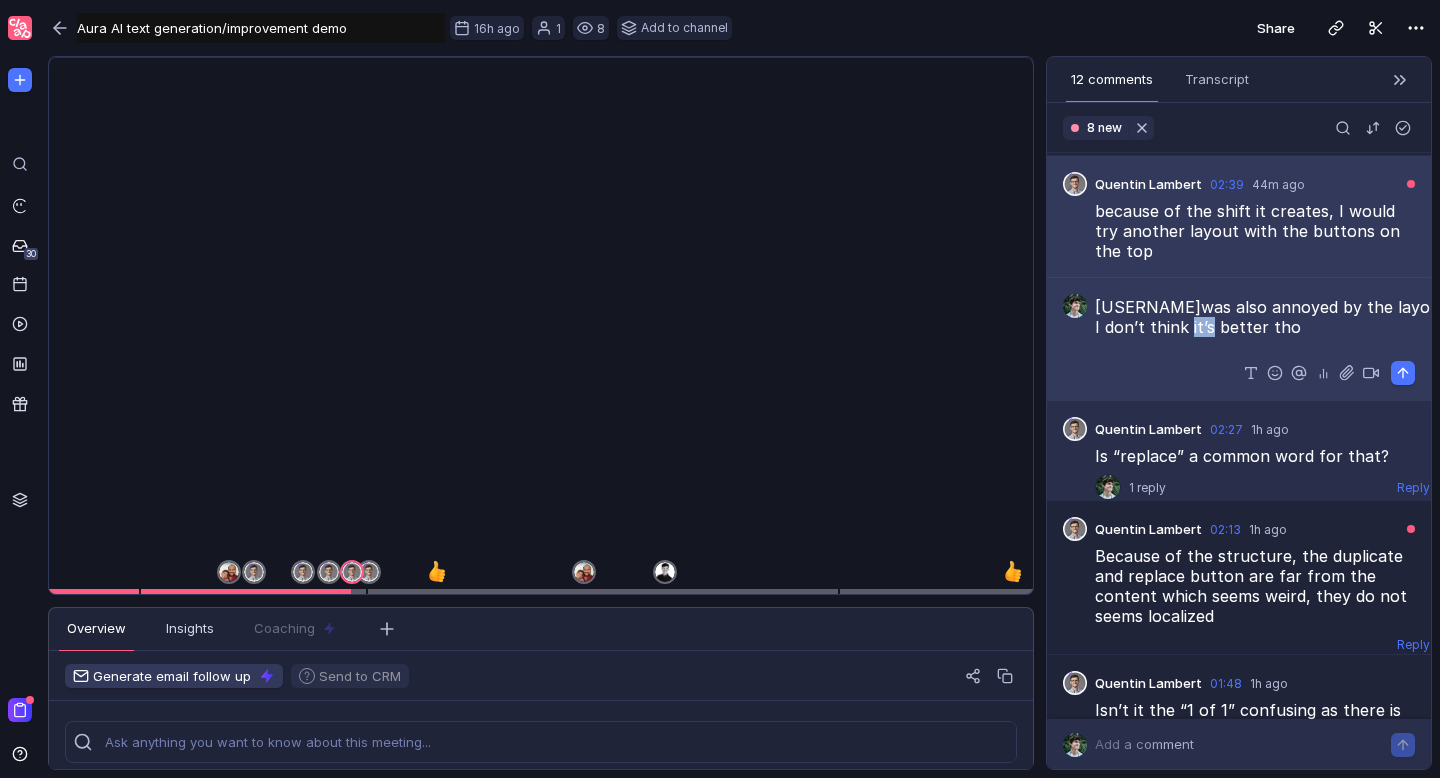 click on "[USERNAME] was also annoyed by the layout shift so  I did a prototype with fixed height . I don’t think it’s better tho" at bounding box center (1255, 317) 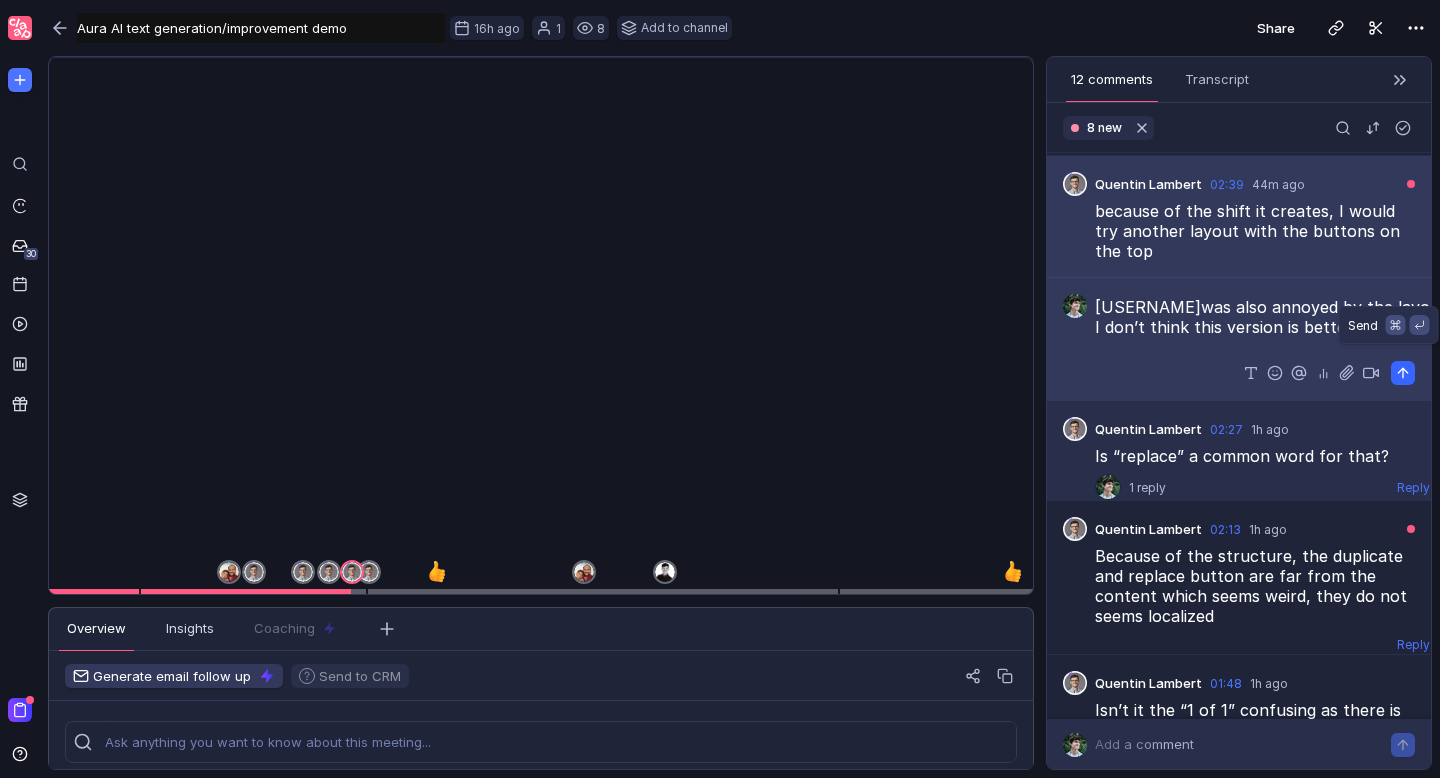click at bounding box center [1403, 373] 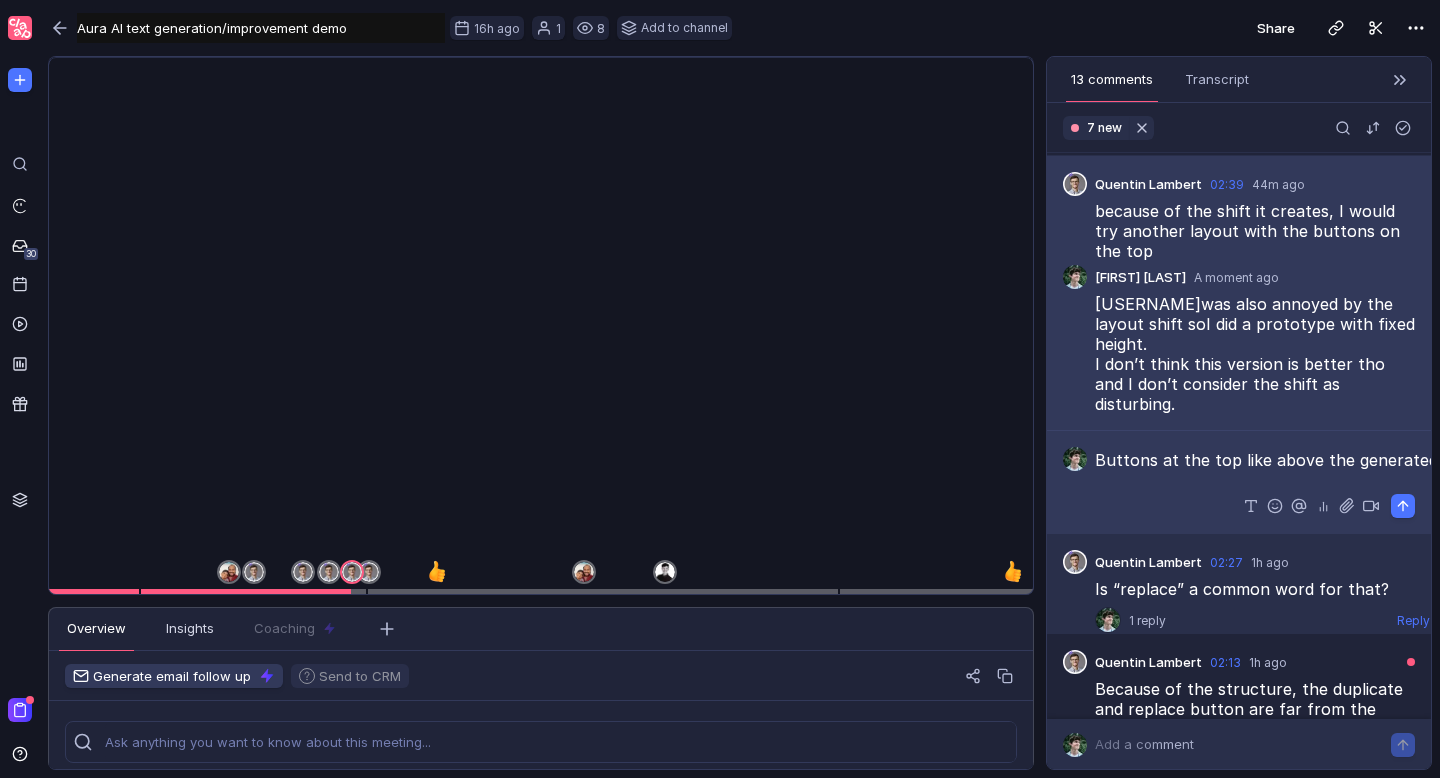 click on "Buttons at the top like above the generated text  🤔  mmh" at bounding box center [1255, 460] 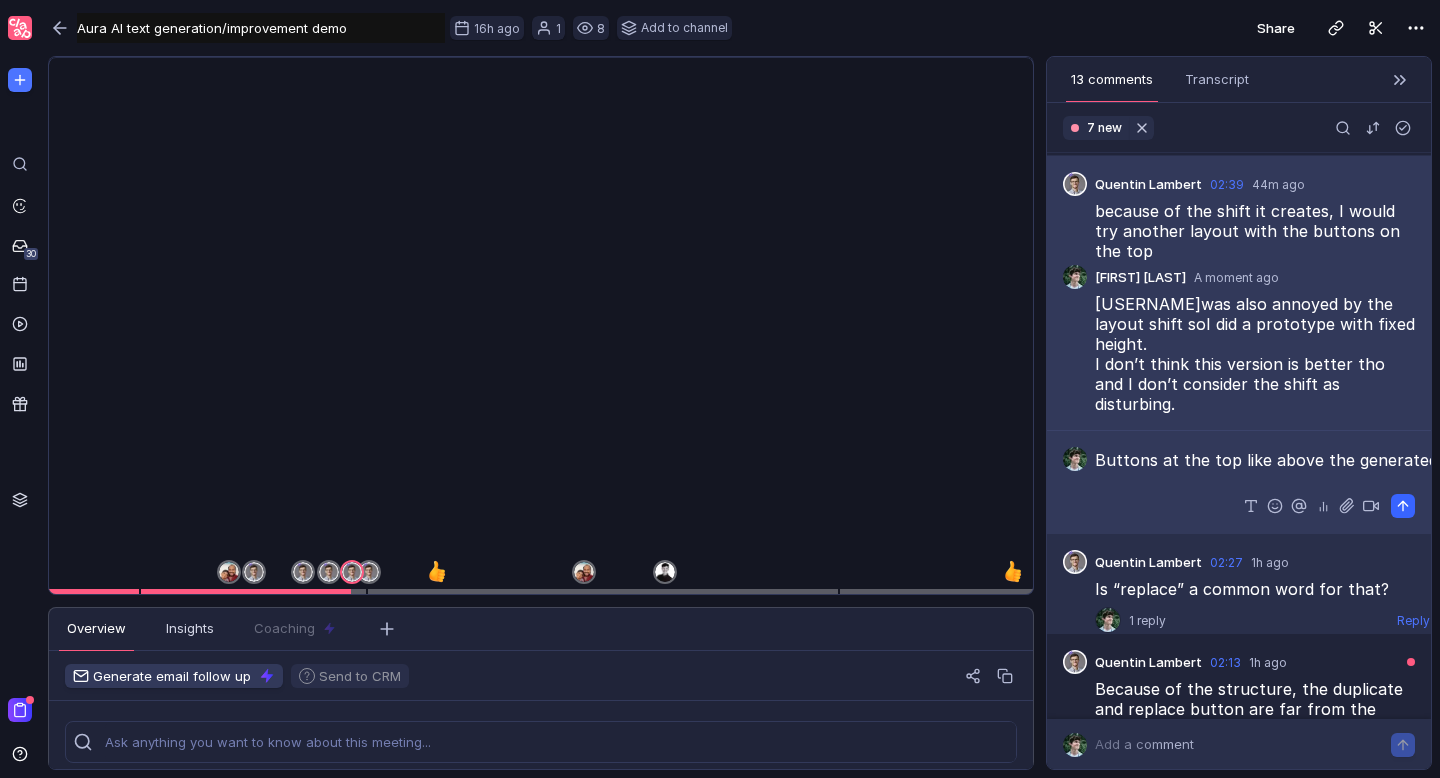 click at bounding box center (1403, 506) 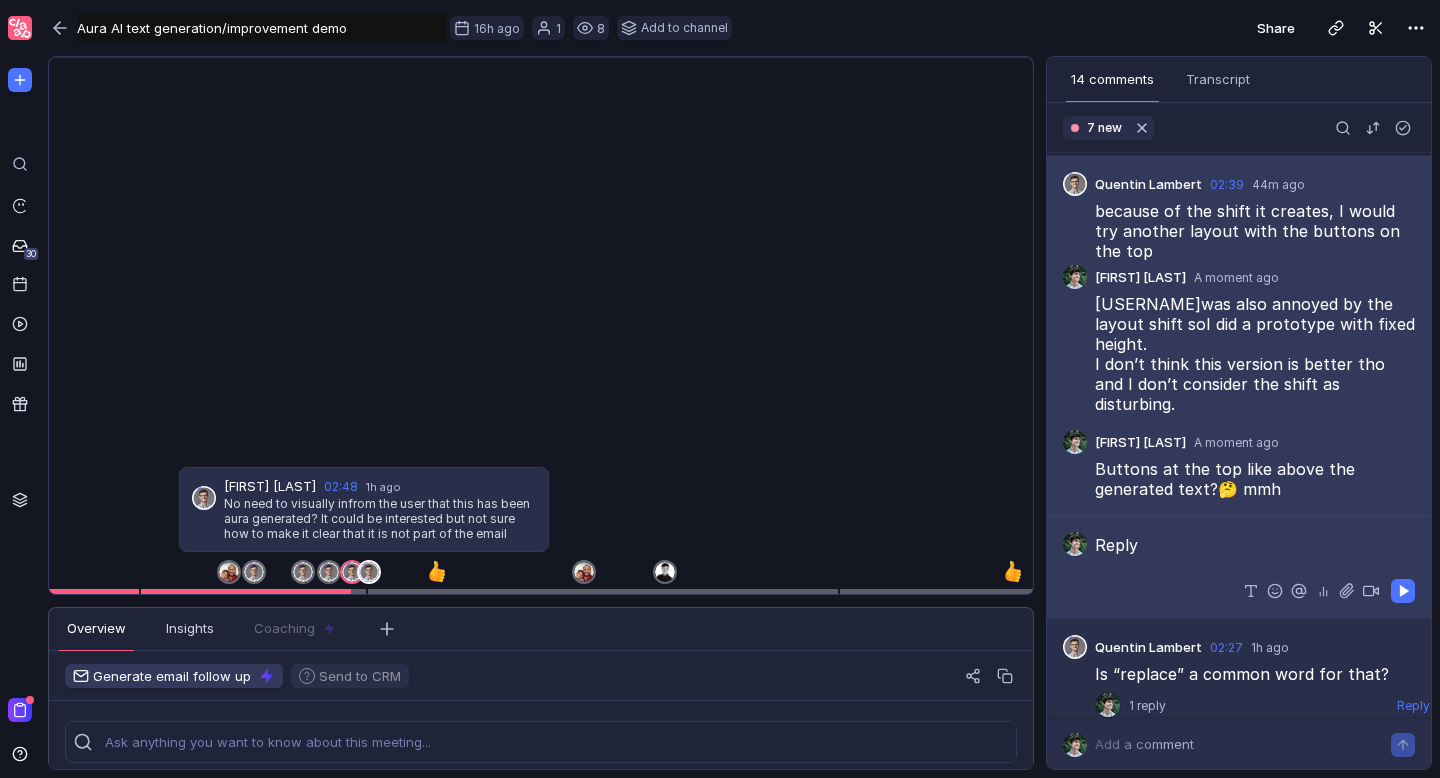 click at bounding box center (369, 572) 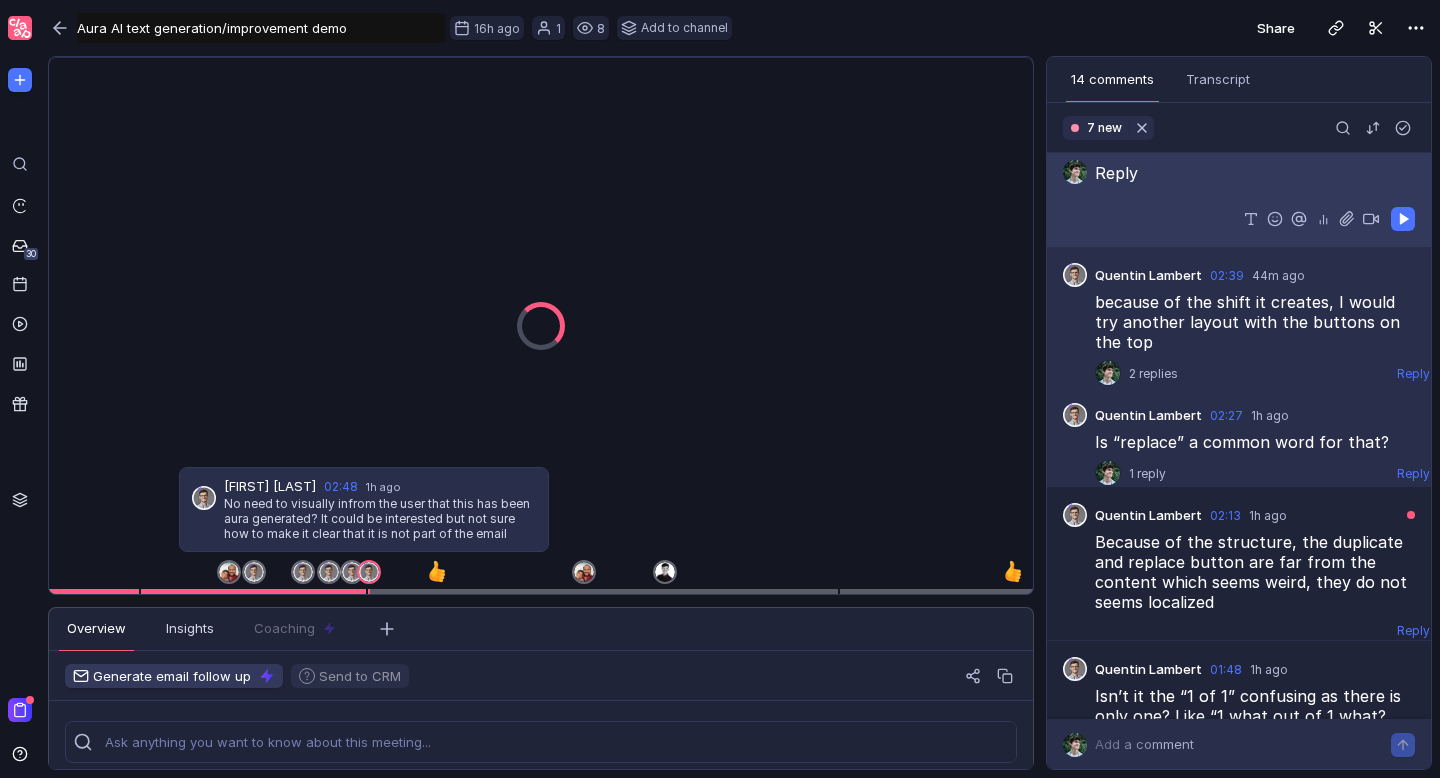 scroll, scrollTop: 107, scrollLeft: 0, axis: vertical 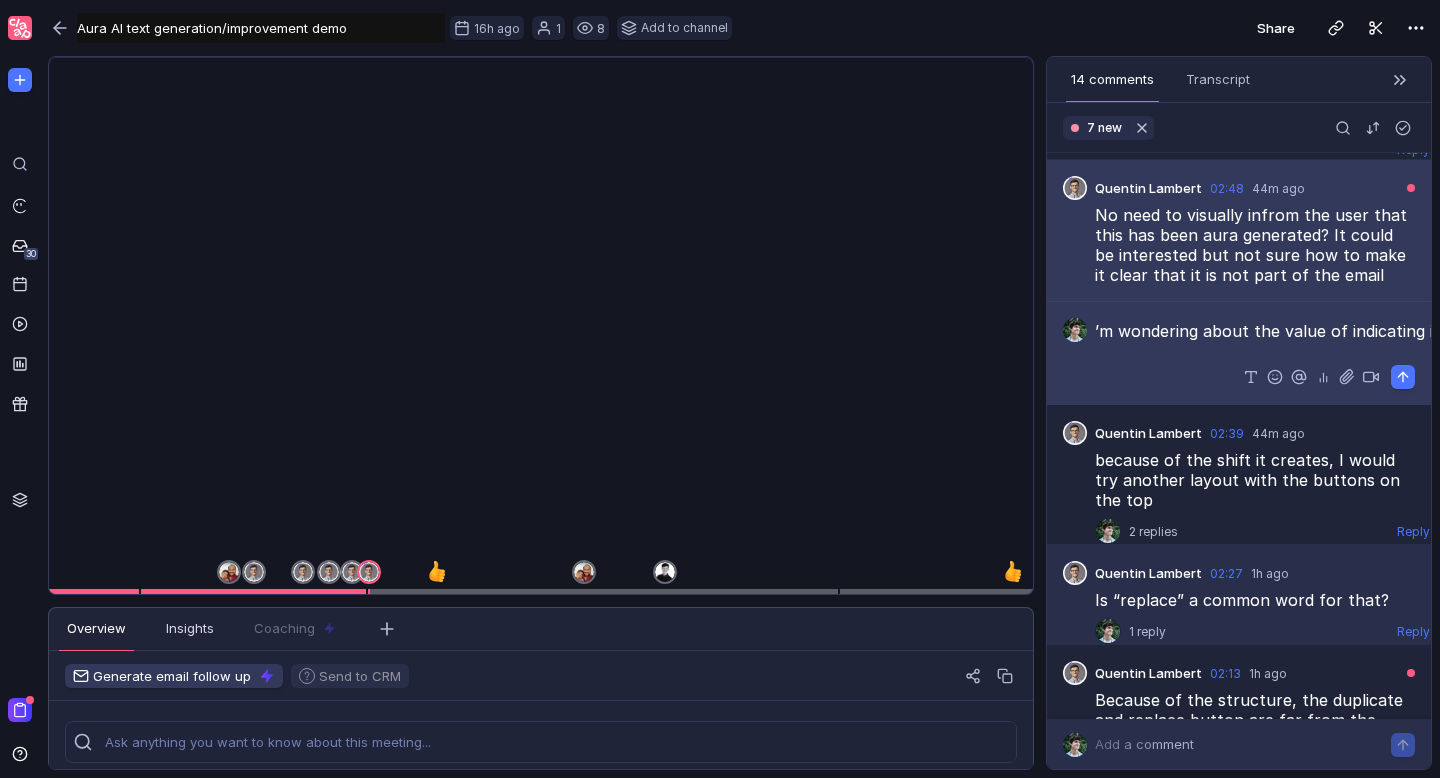 click on "’m wondering about the value of indicating it, especially since I haven’t seen competitors doing so." at bounding box center (1255, 331) 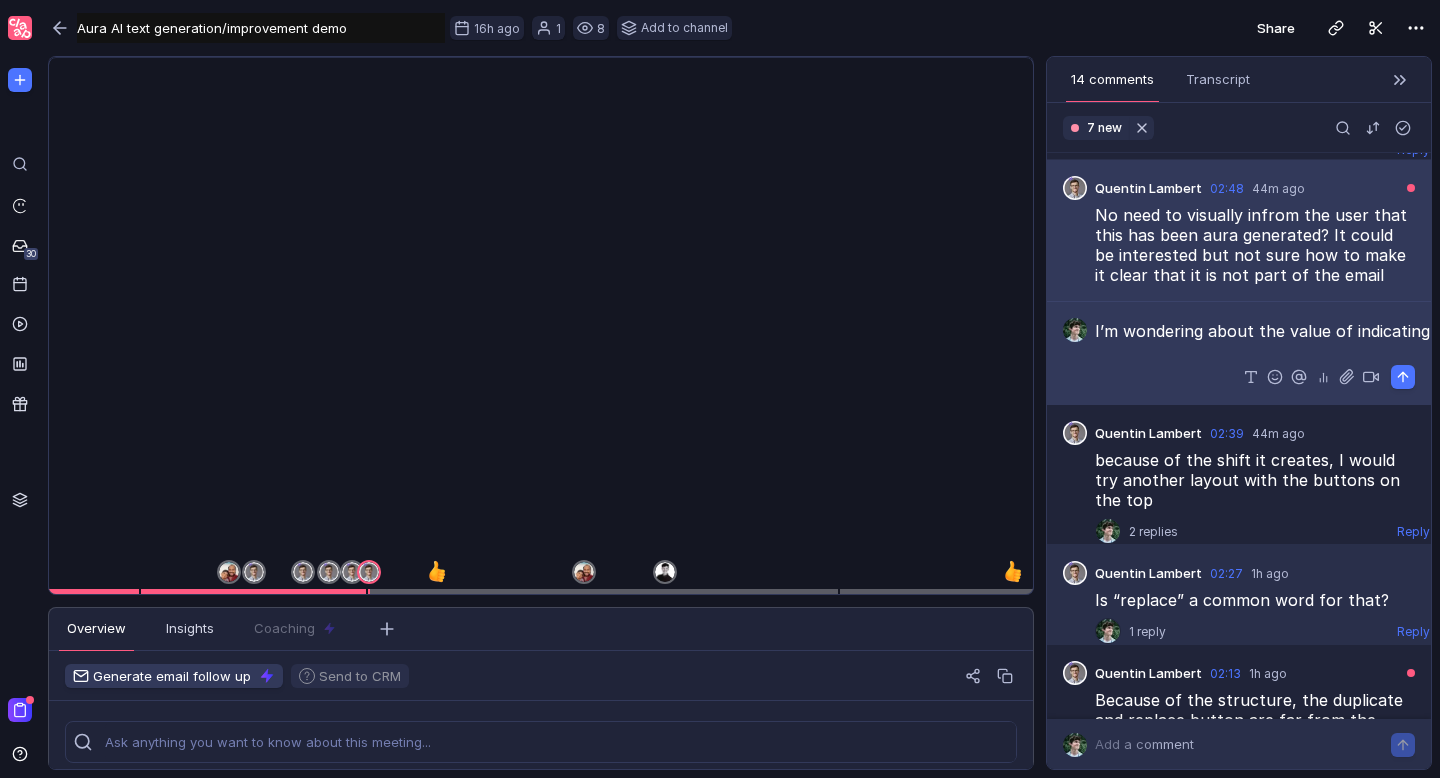 click on "I’m wondering about the value of indicating it, especially since I haven’t seen competitors doing so." at bounding box center [1255, 331] 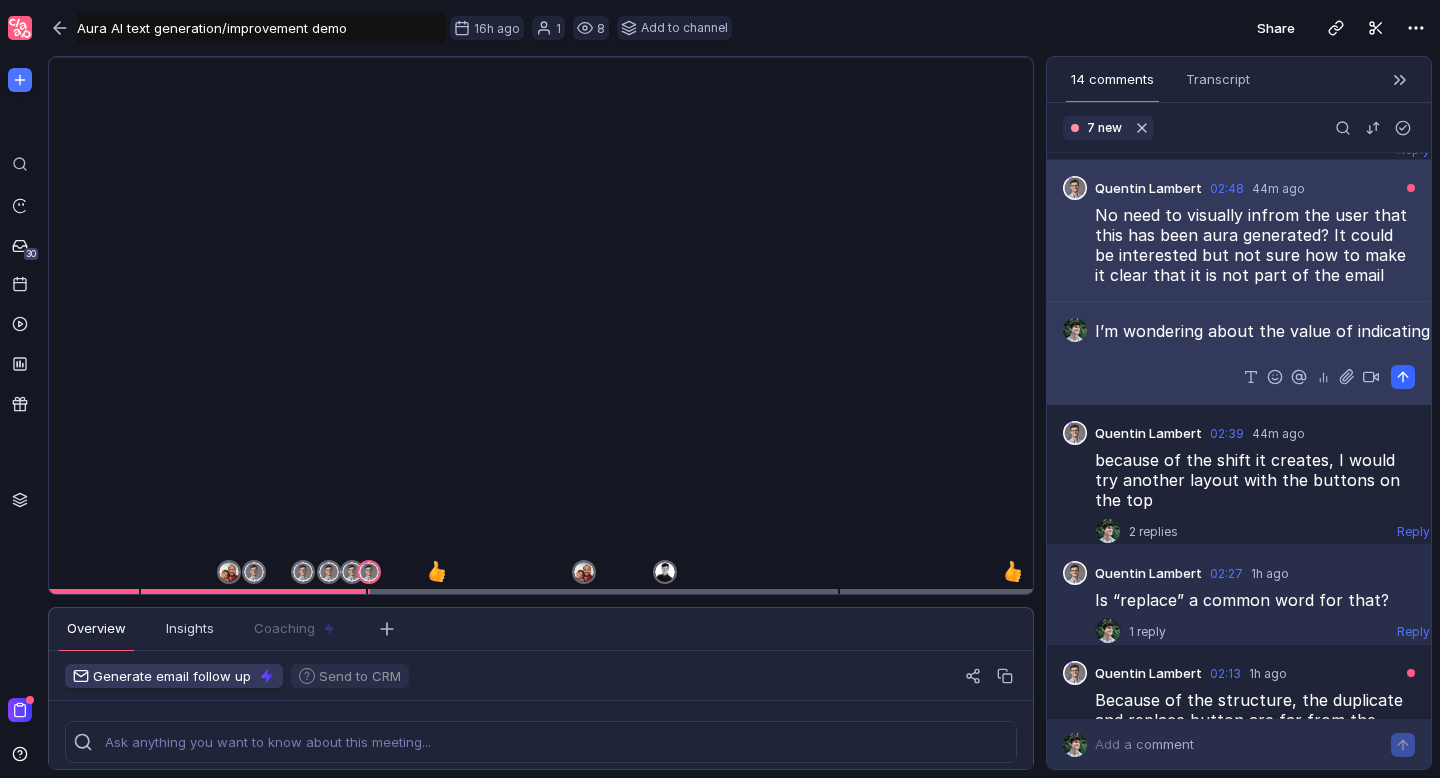 click at bounding box center [1402, 374] 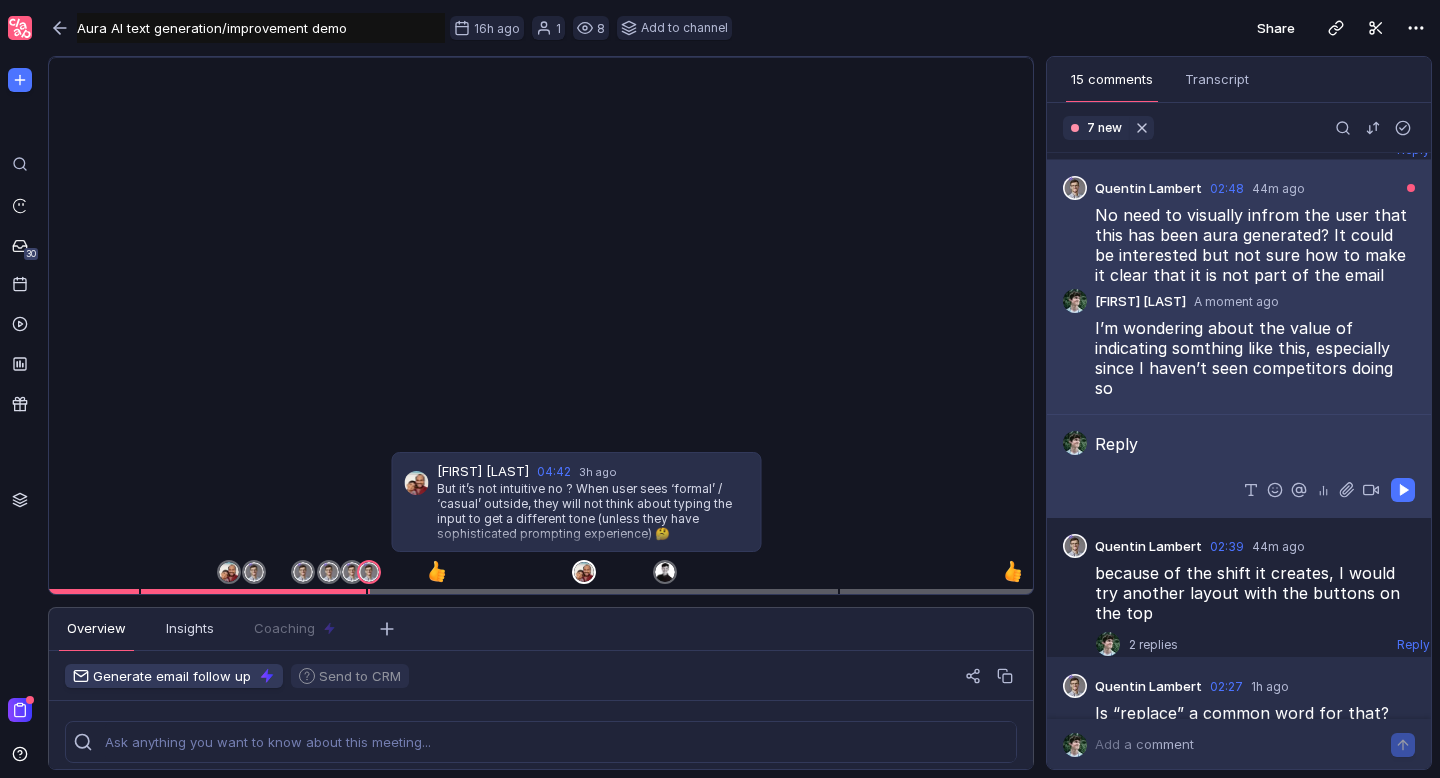 click at bounding box center (584, 572) 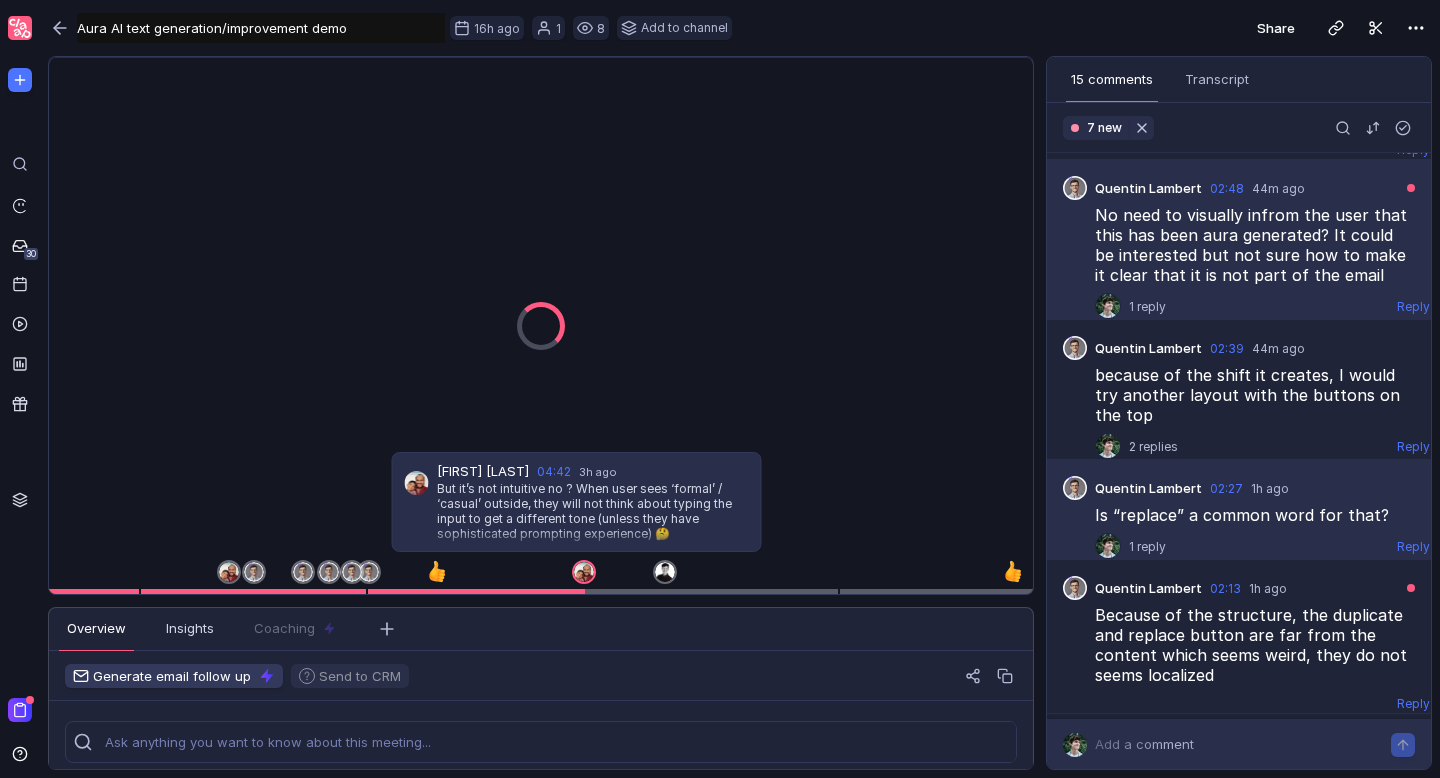 scroll, scrollTop: 593, scrollLeft: 0, axis: vertical 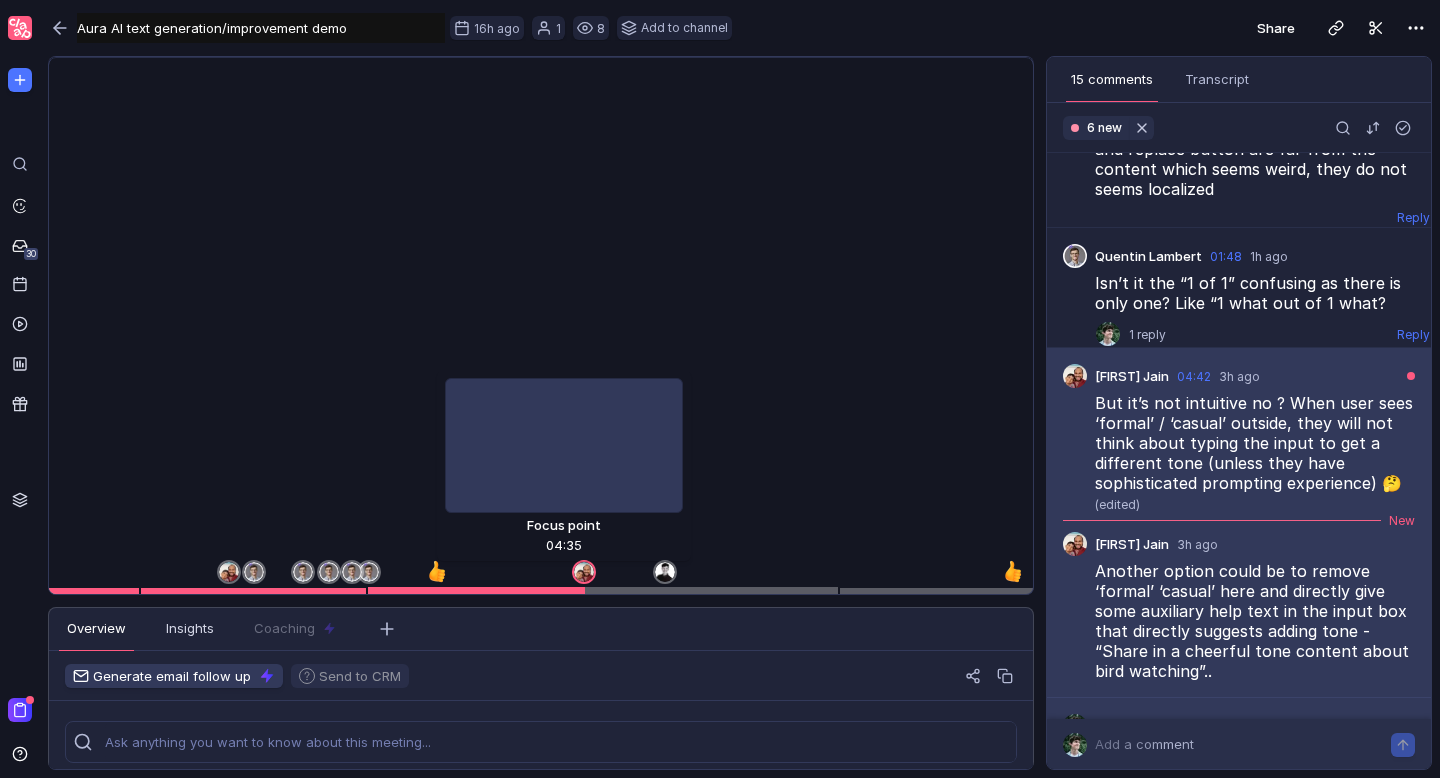 click at bounding box center [476, 591] 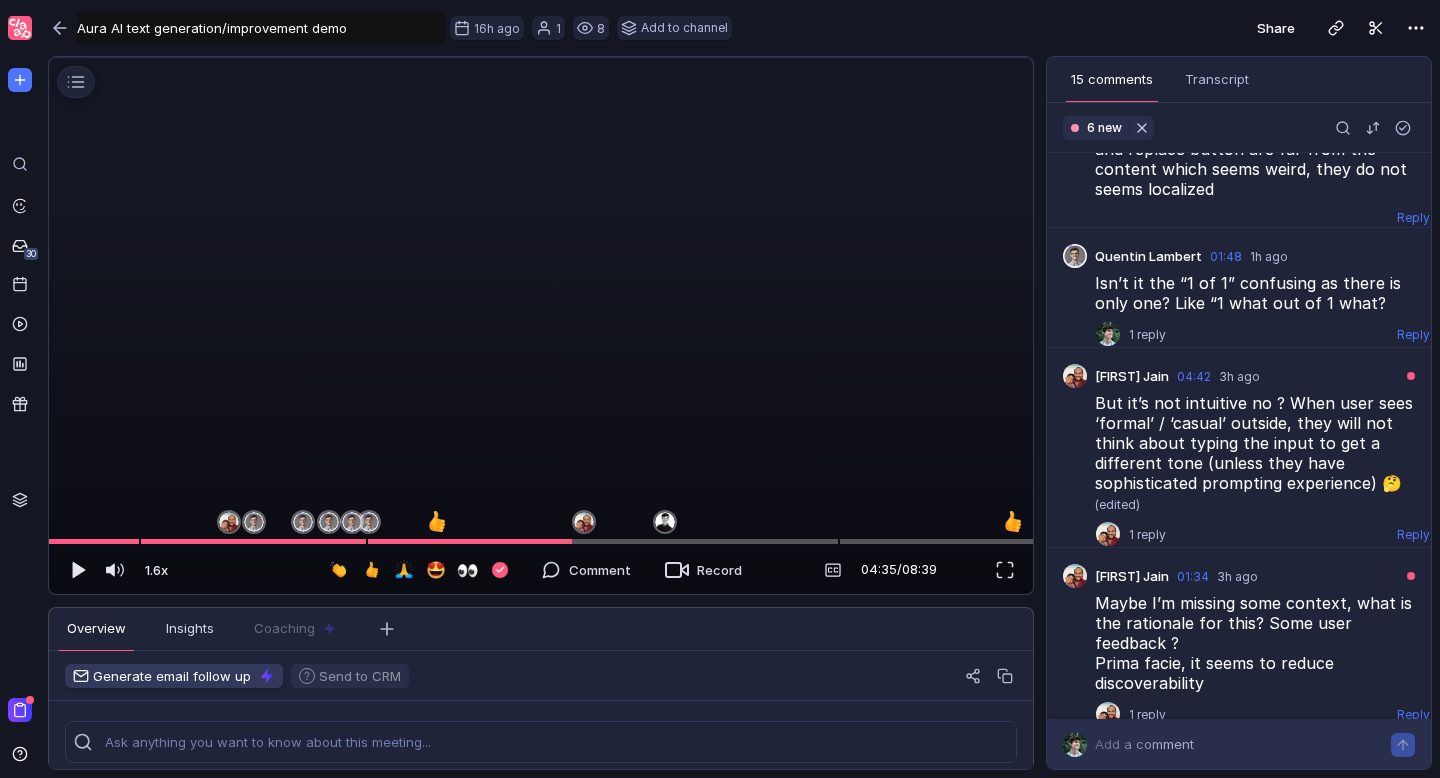 scroll, scrollTop: 460, scrollLeft: 0, axis: vertical 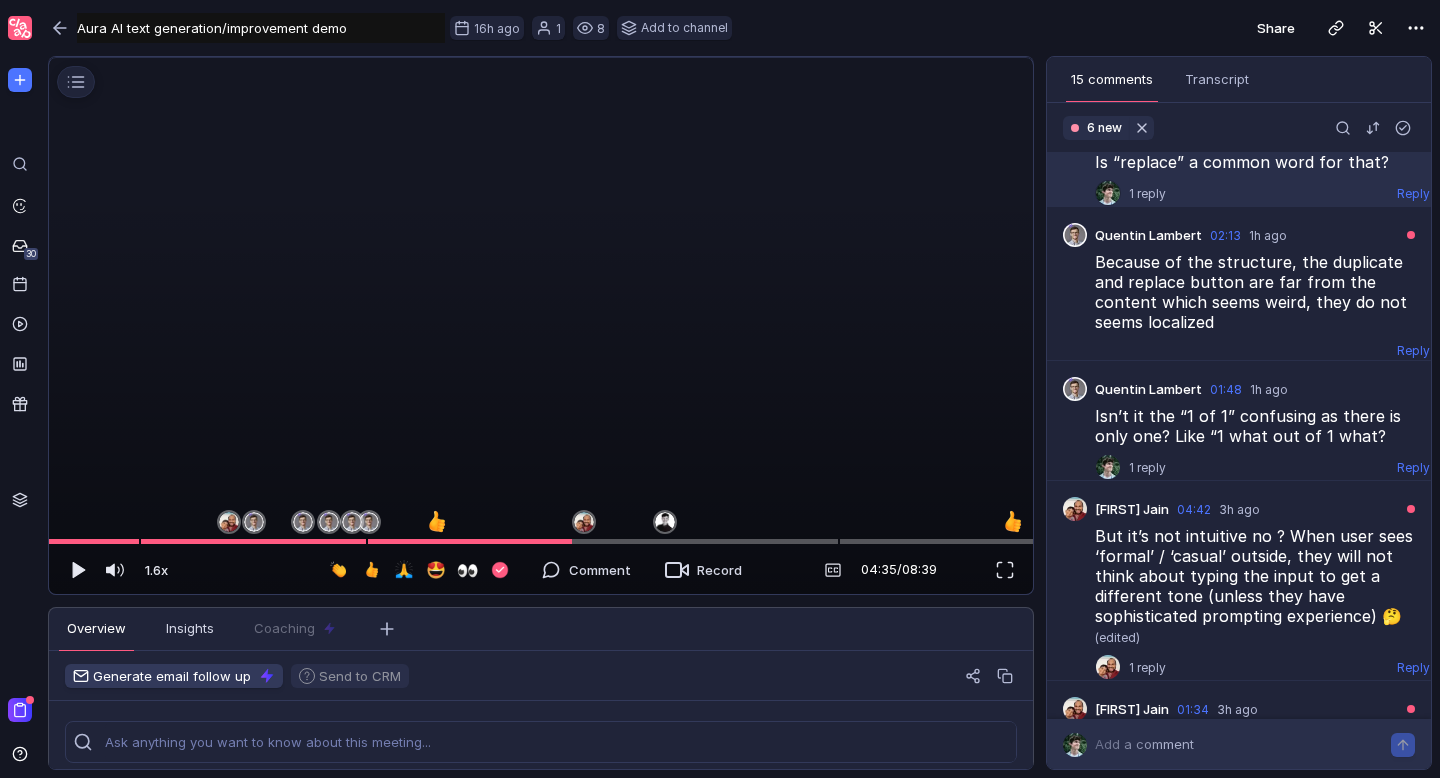 click at bounding box center (534, 58) 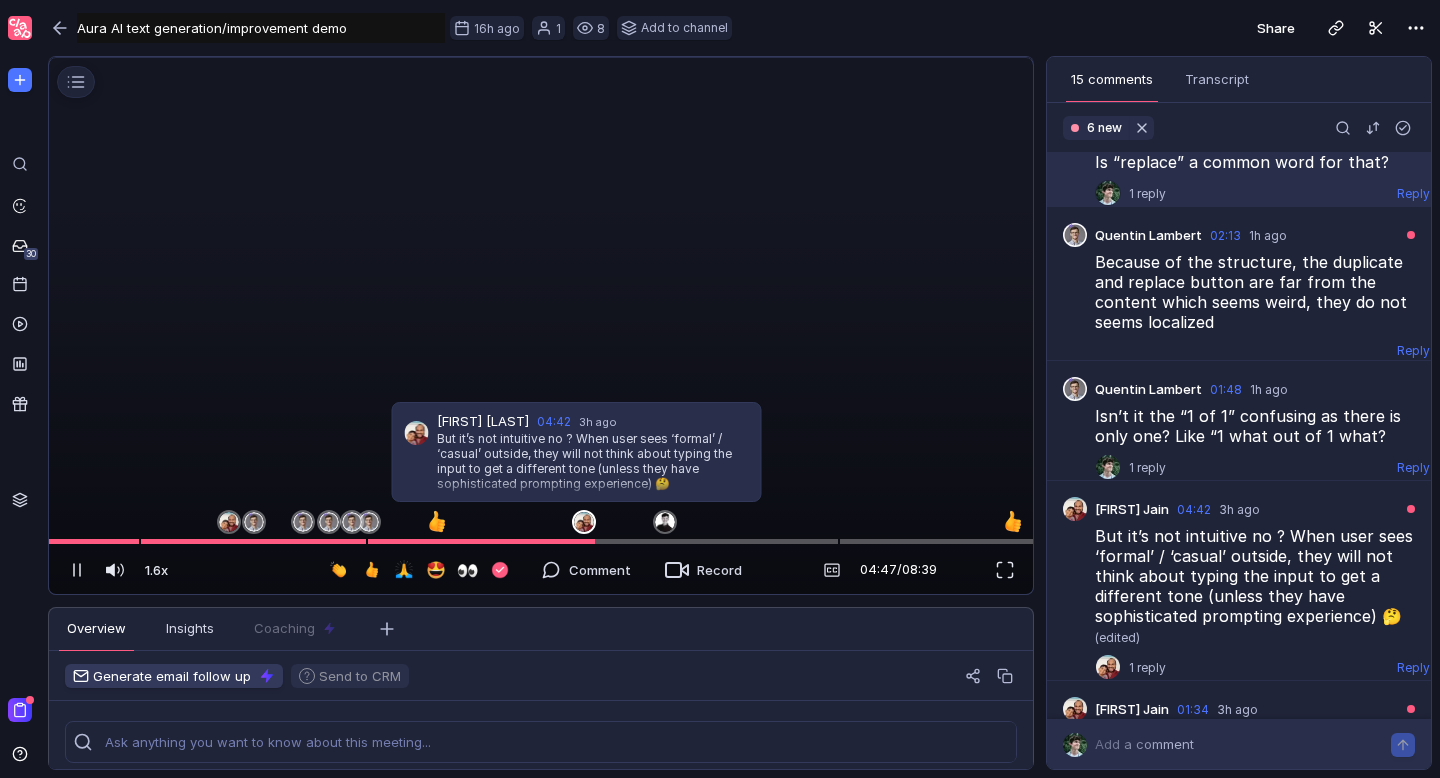 click at bounding box center [584, 522] 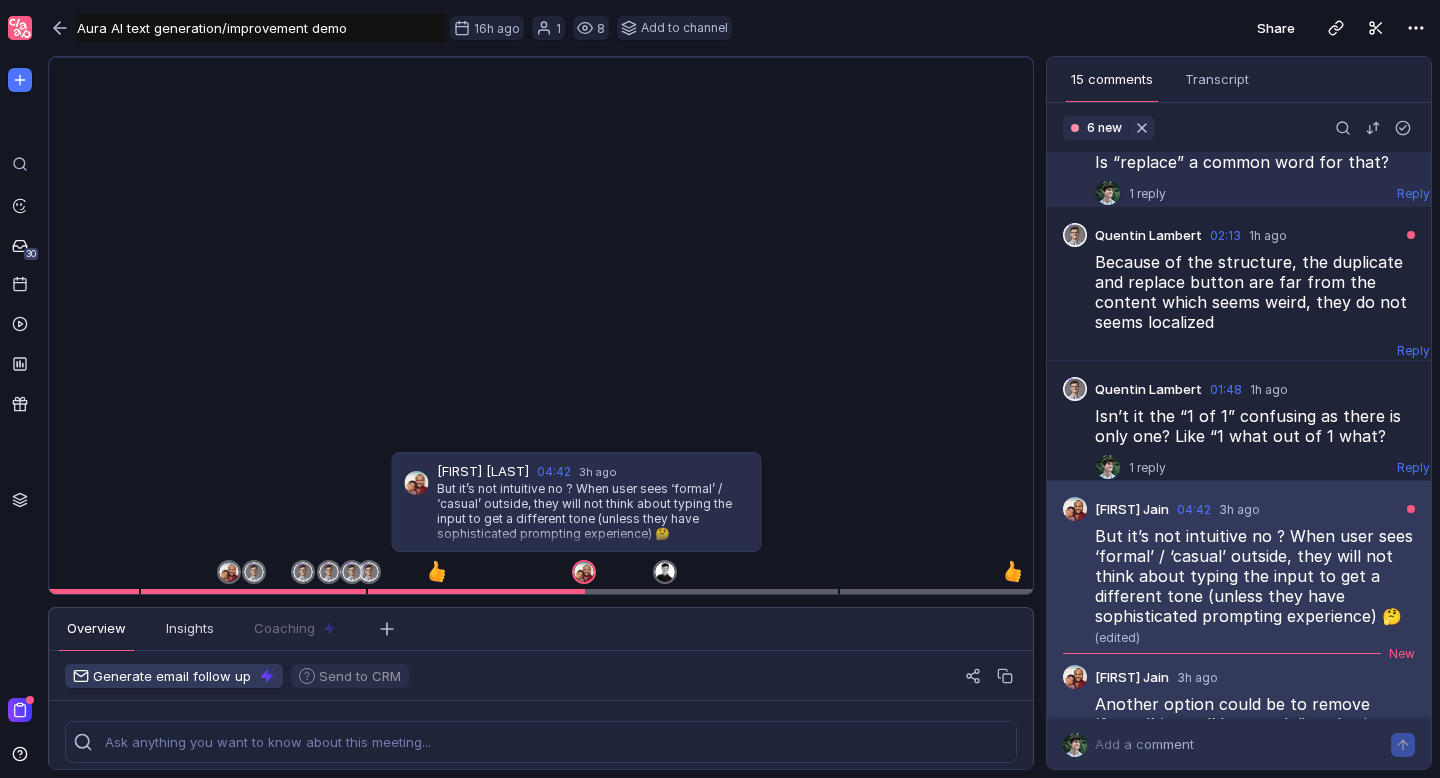 scroll, scrollTop: 593, scrollLeft: 0, axis: vertical 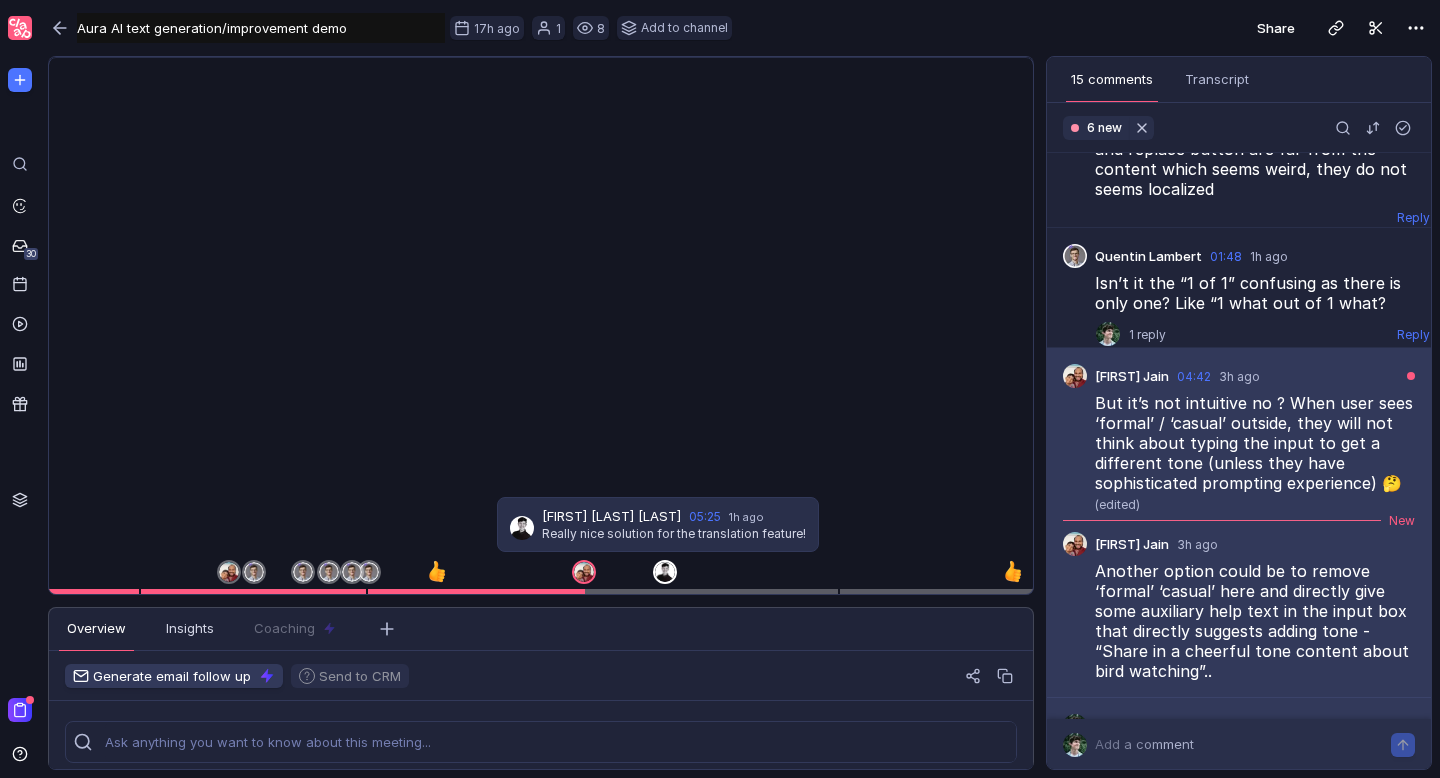 click at bounding box center [665, 572] 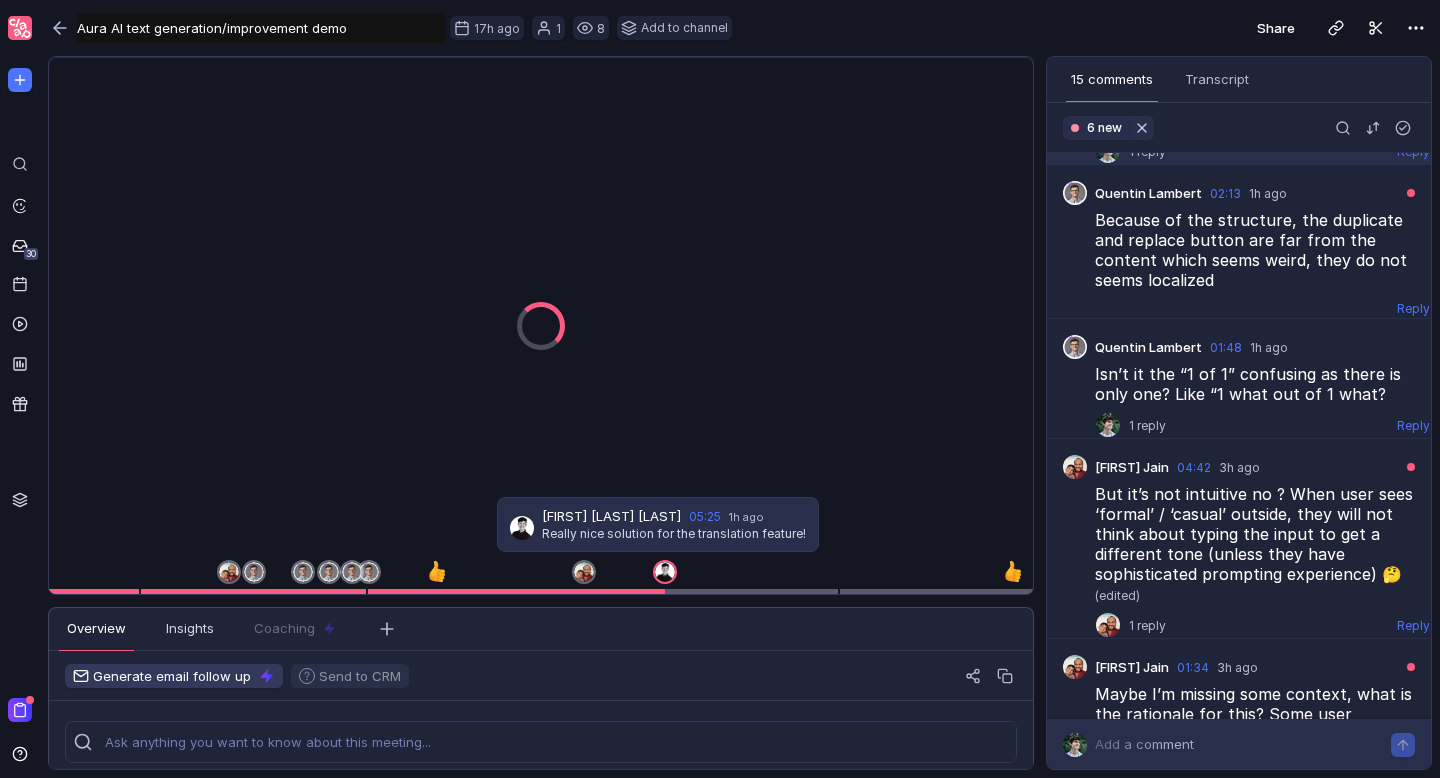 scroll, scrollTop: 0, scrollLeft: 0, axis: both 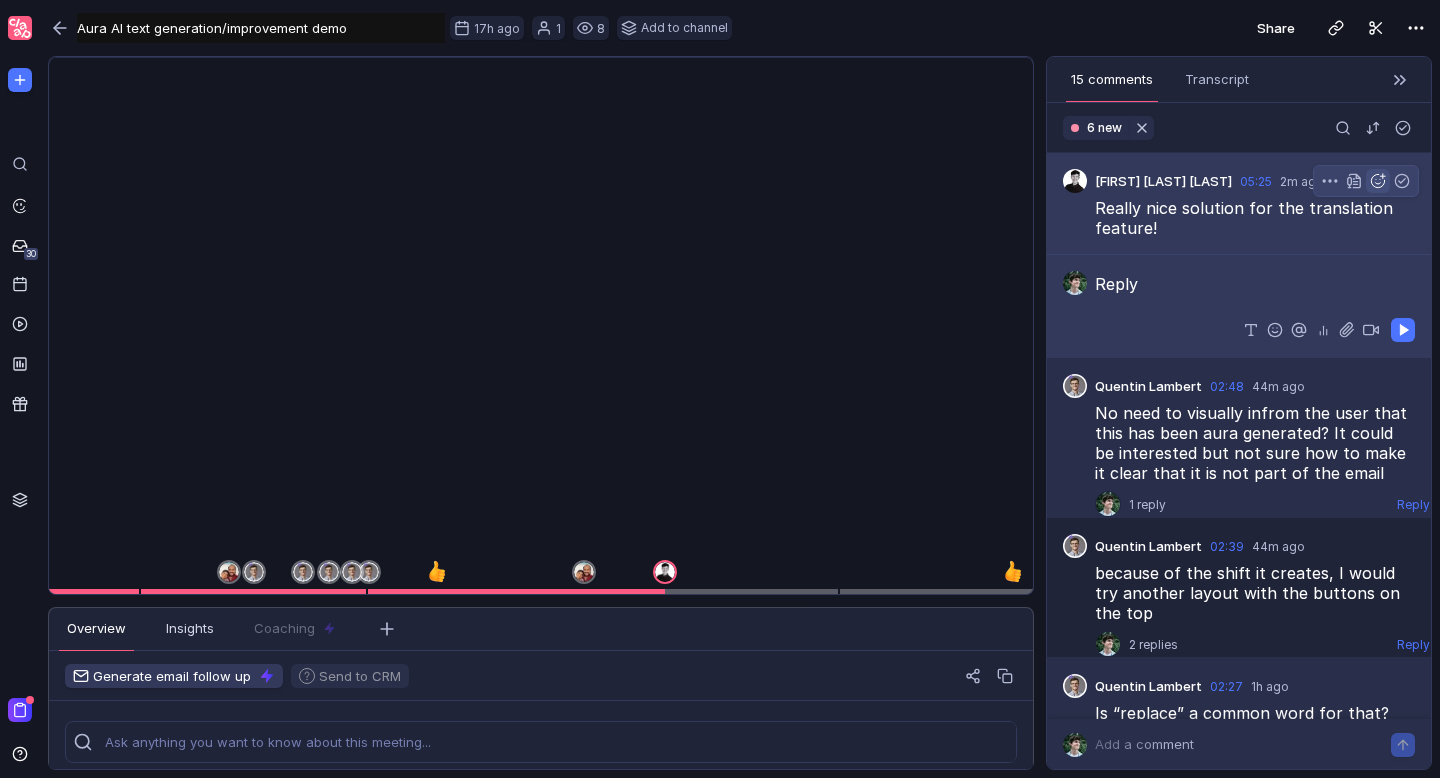 click at bounding box center (1378, 181) 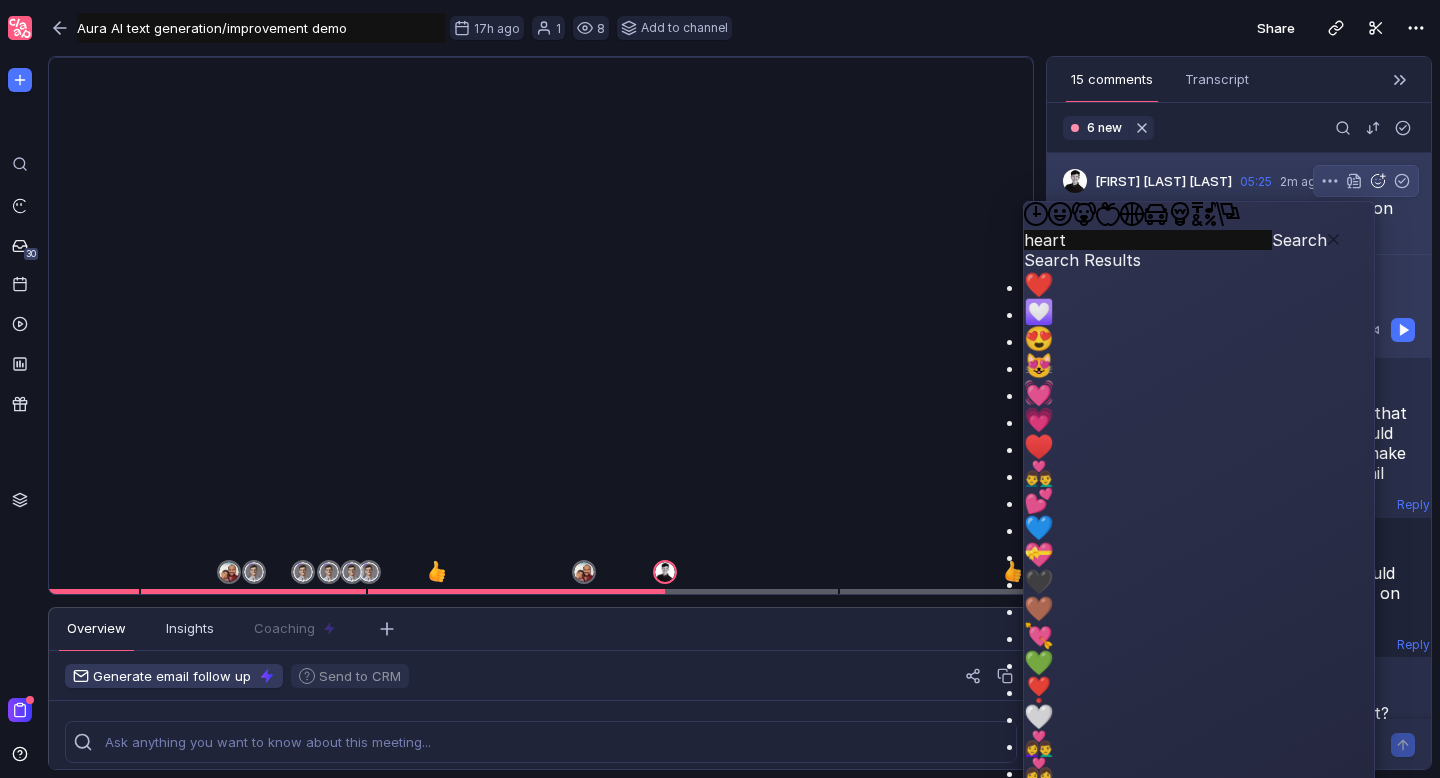 type on "heart" 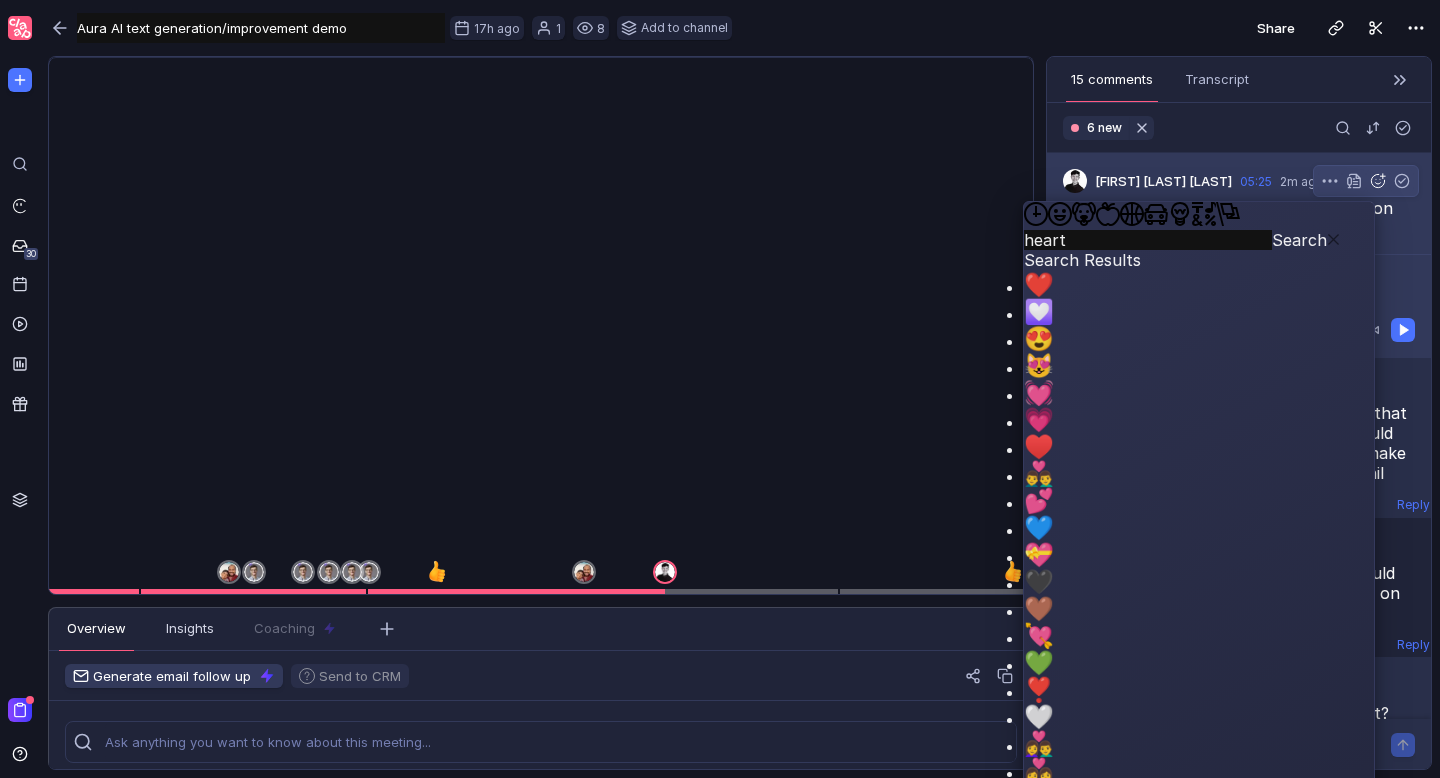 click on "💖" at bounding box center (1036, 957) 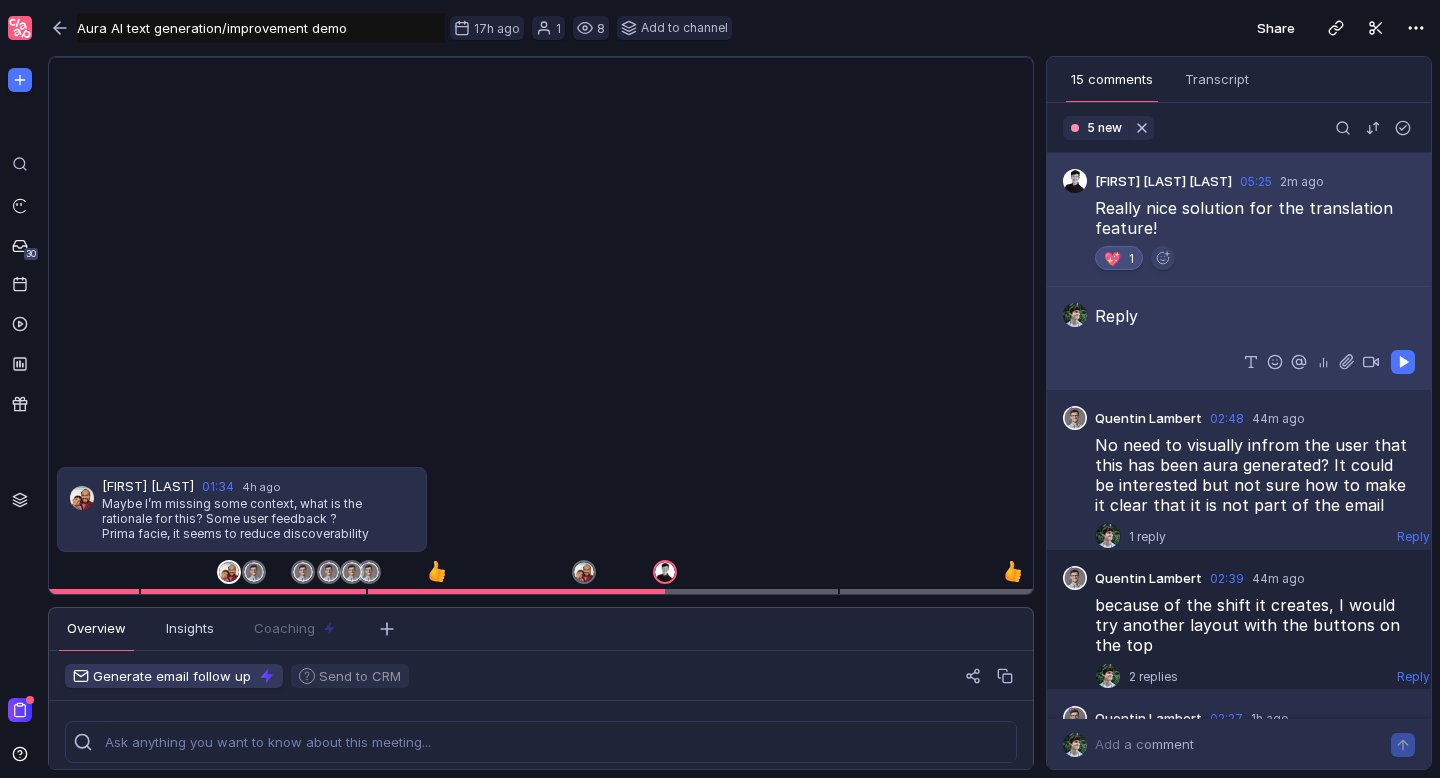 click at bounding box center (229, 572) 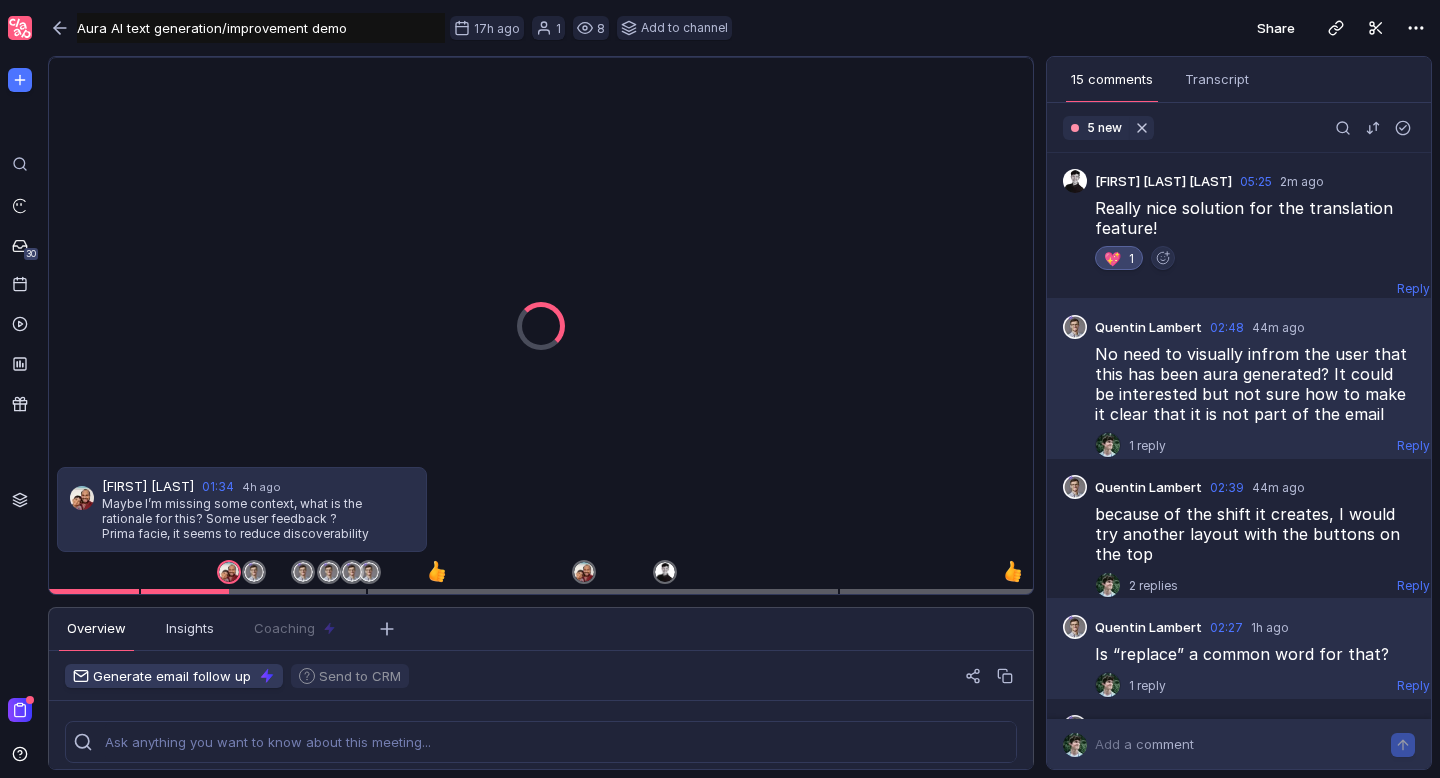 scroll, scrollTop: 746, scrollLeft: 0, axis: vertical 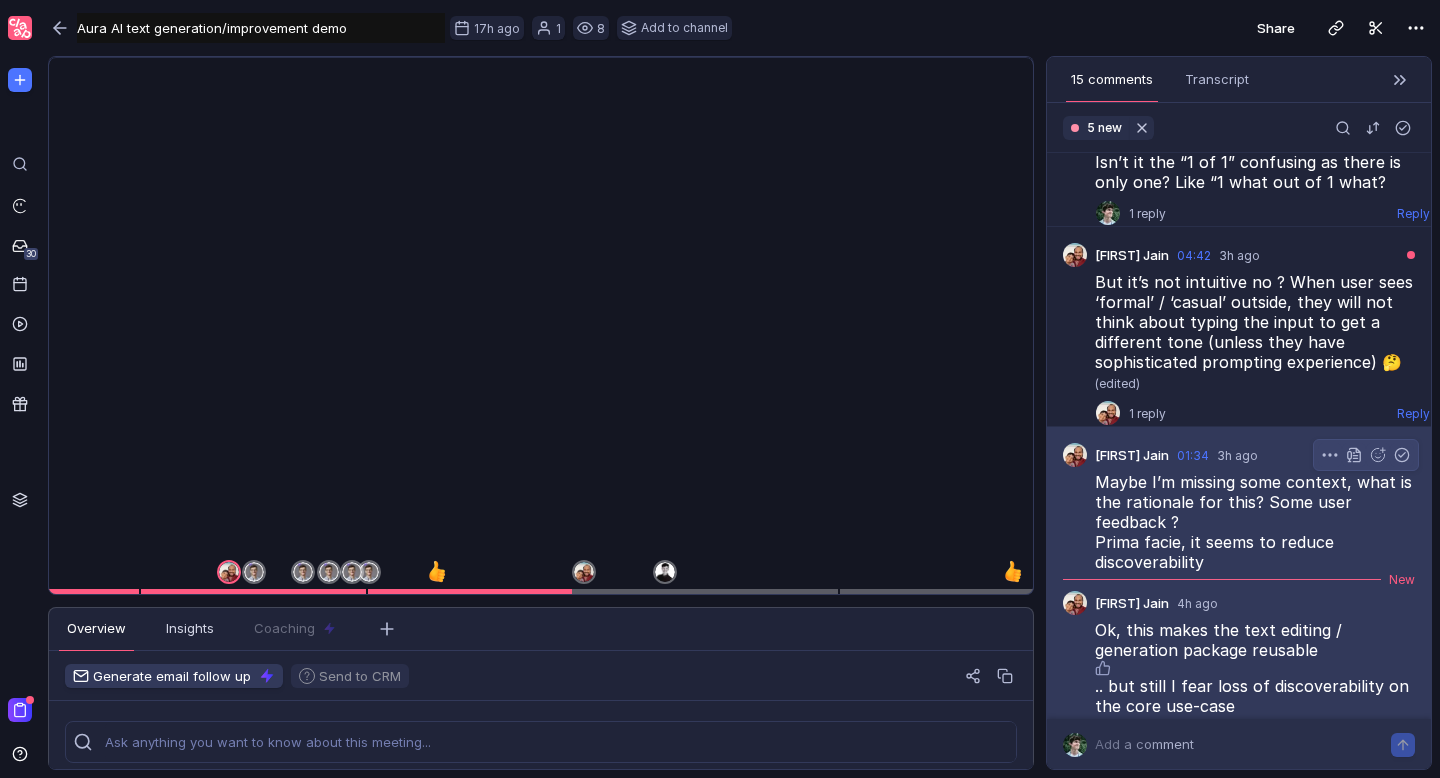 drag, startPoint x: 1094, startPoint y: 462, endPoint x: 1383, endPoint y: 490, distance: 290.35324 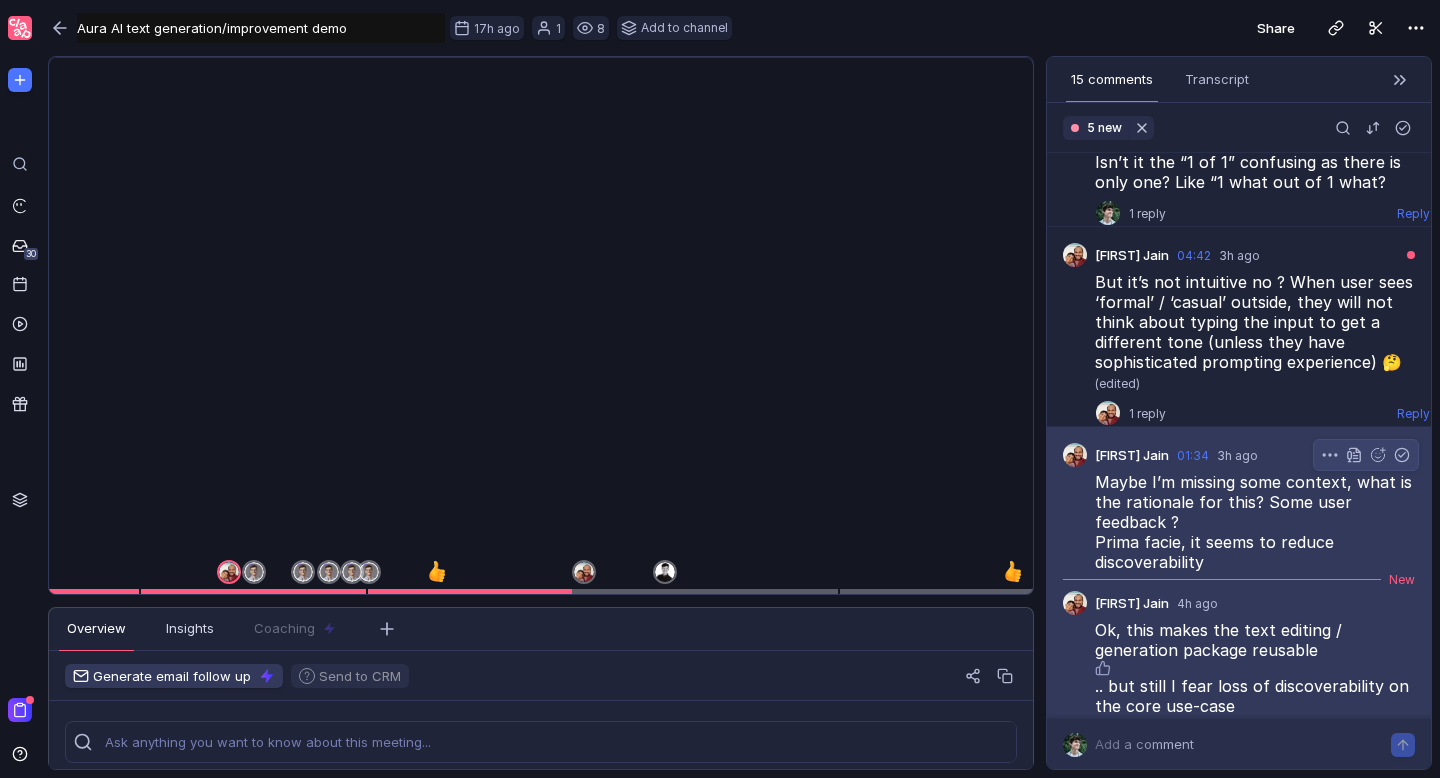 click on "Maybe I’m missing some context, what is the rationale for this? Some user feedback ?
Prima facie, it seems to reduce discoverability" at bounding box center (1255, 522) 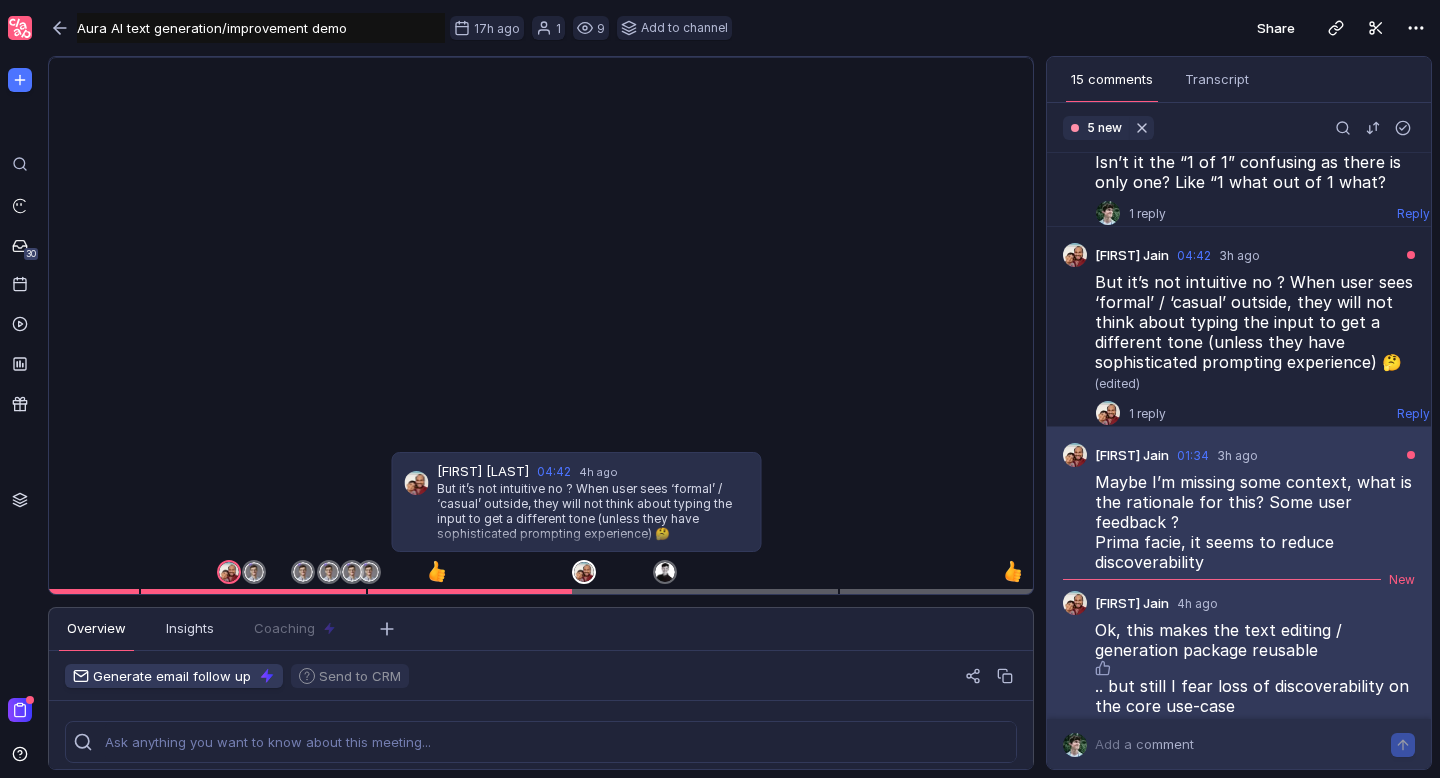 click at bounding box center (584, 572) 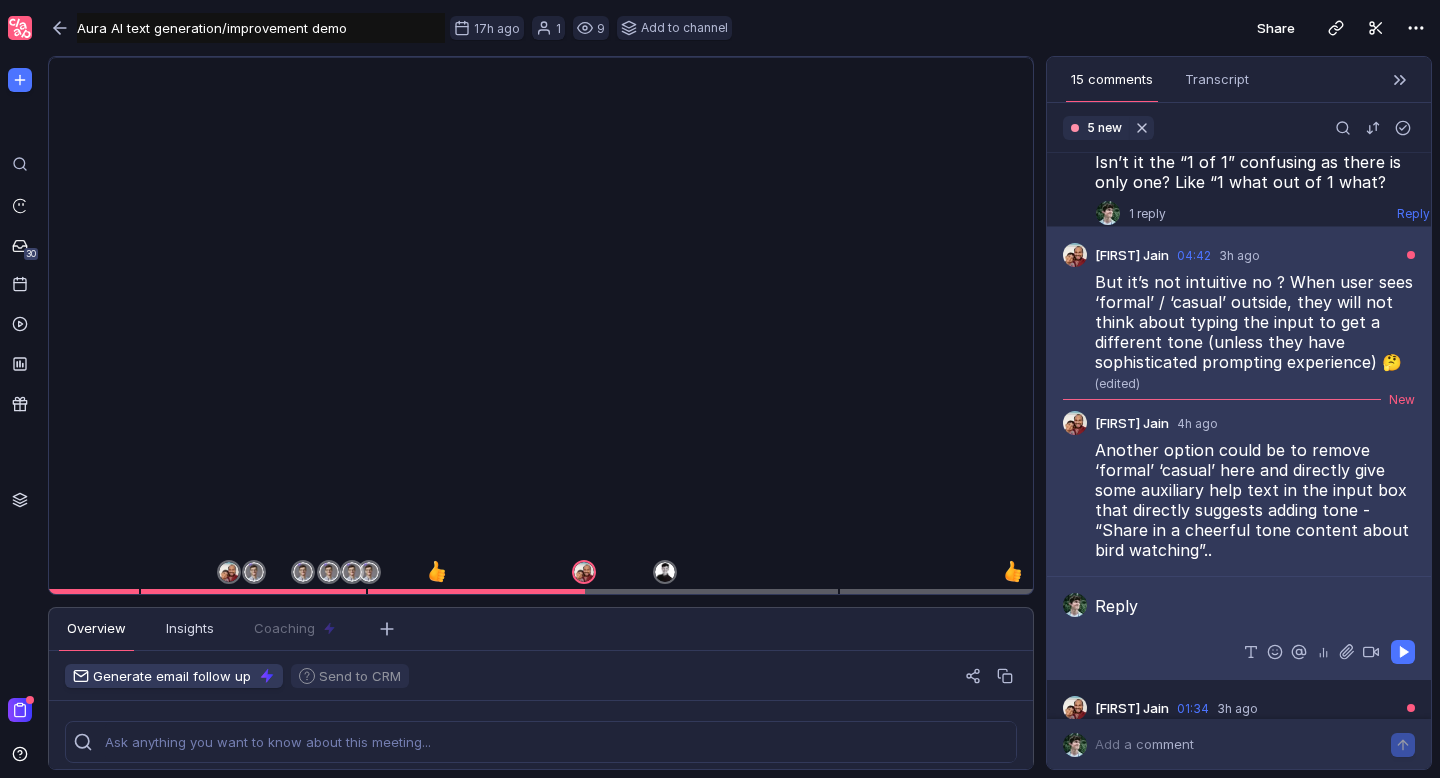click at bounding box center (1263, 608) 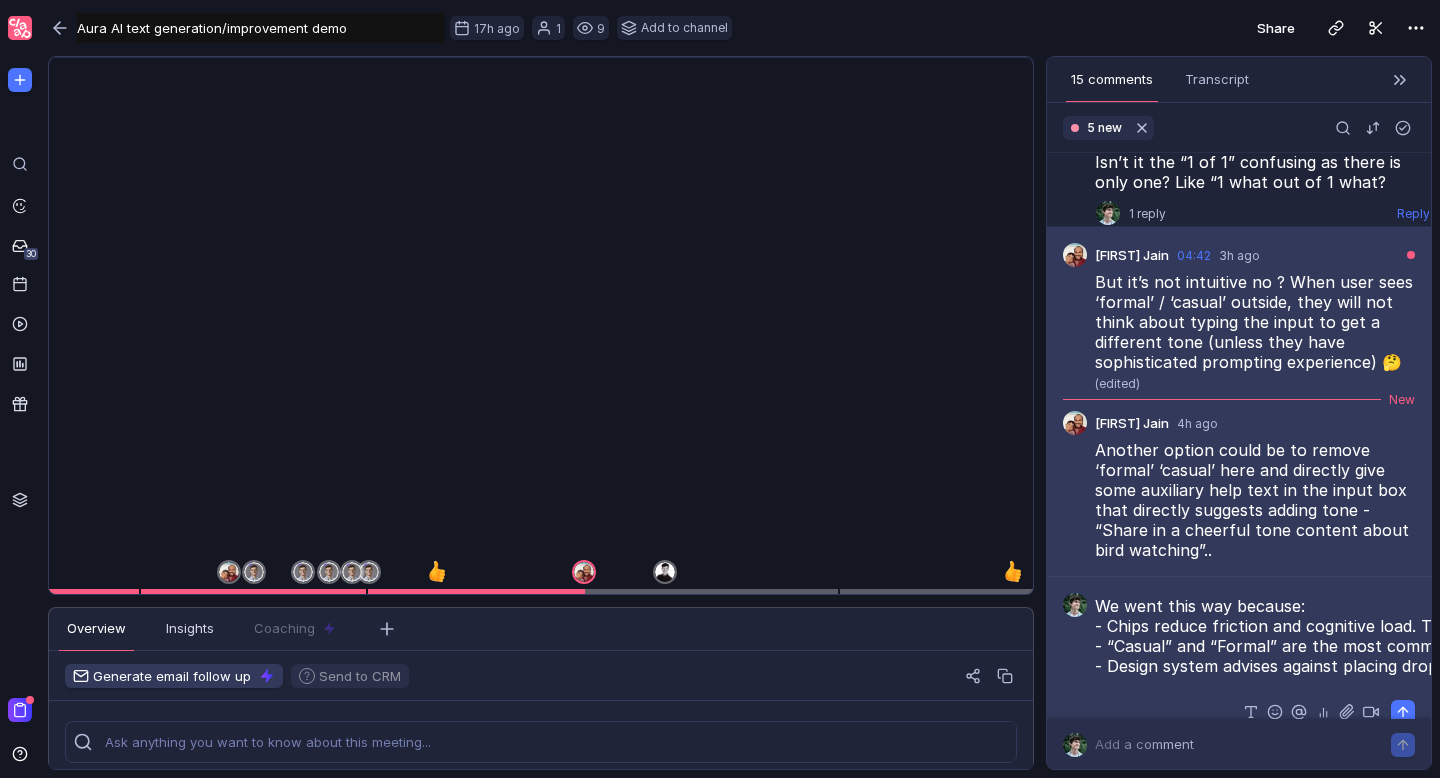 scroll, scrollTop: 818, scrollLeft: 0, axis: vertical 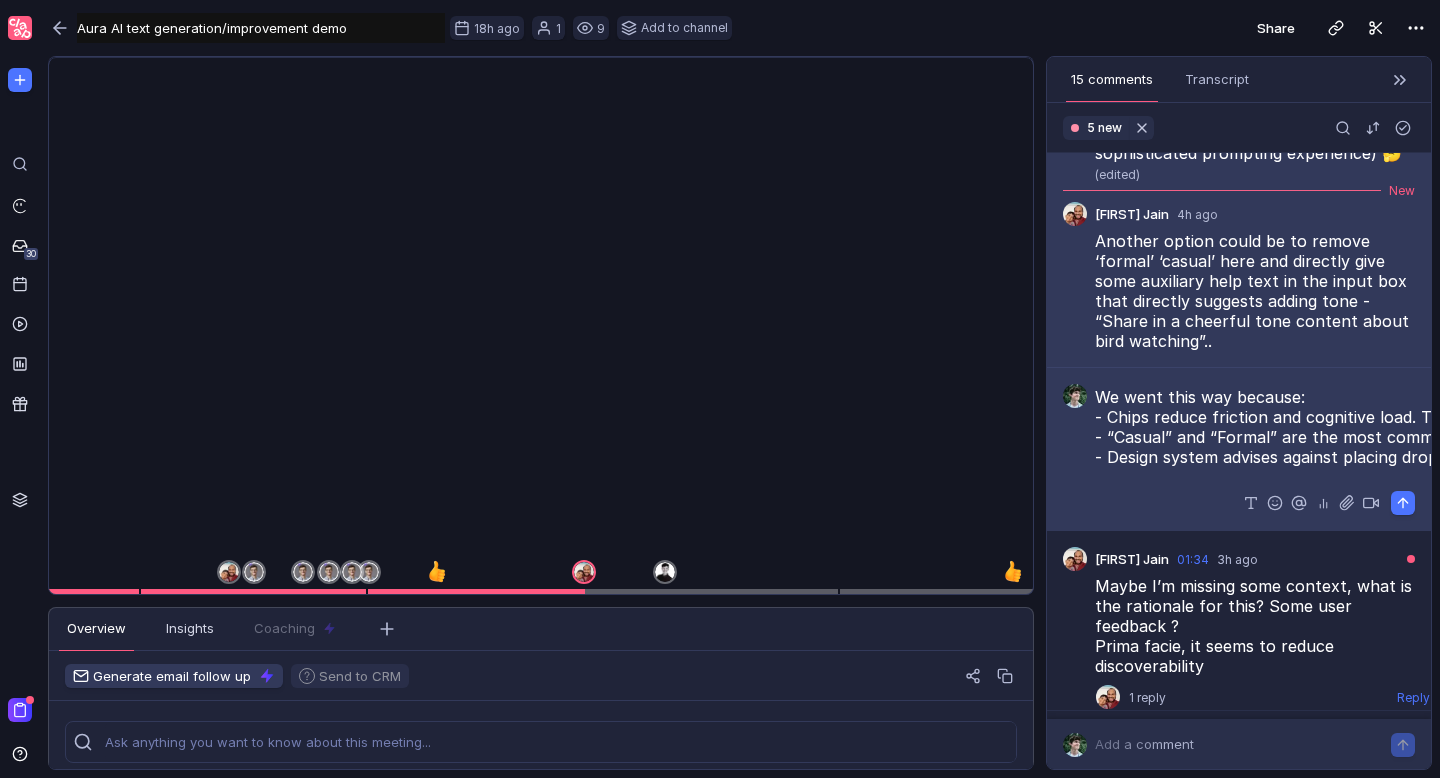 click on "- “Casual” and “Formal” are the most common tone needs and visually align with the quick action chips. For more specific tones, users can always type them directly in the prompt. This keeps the UI simple without limiting advanced use cases." at bounding box center [1255, 437] 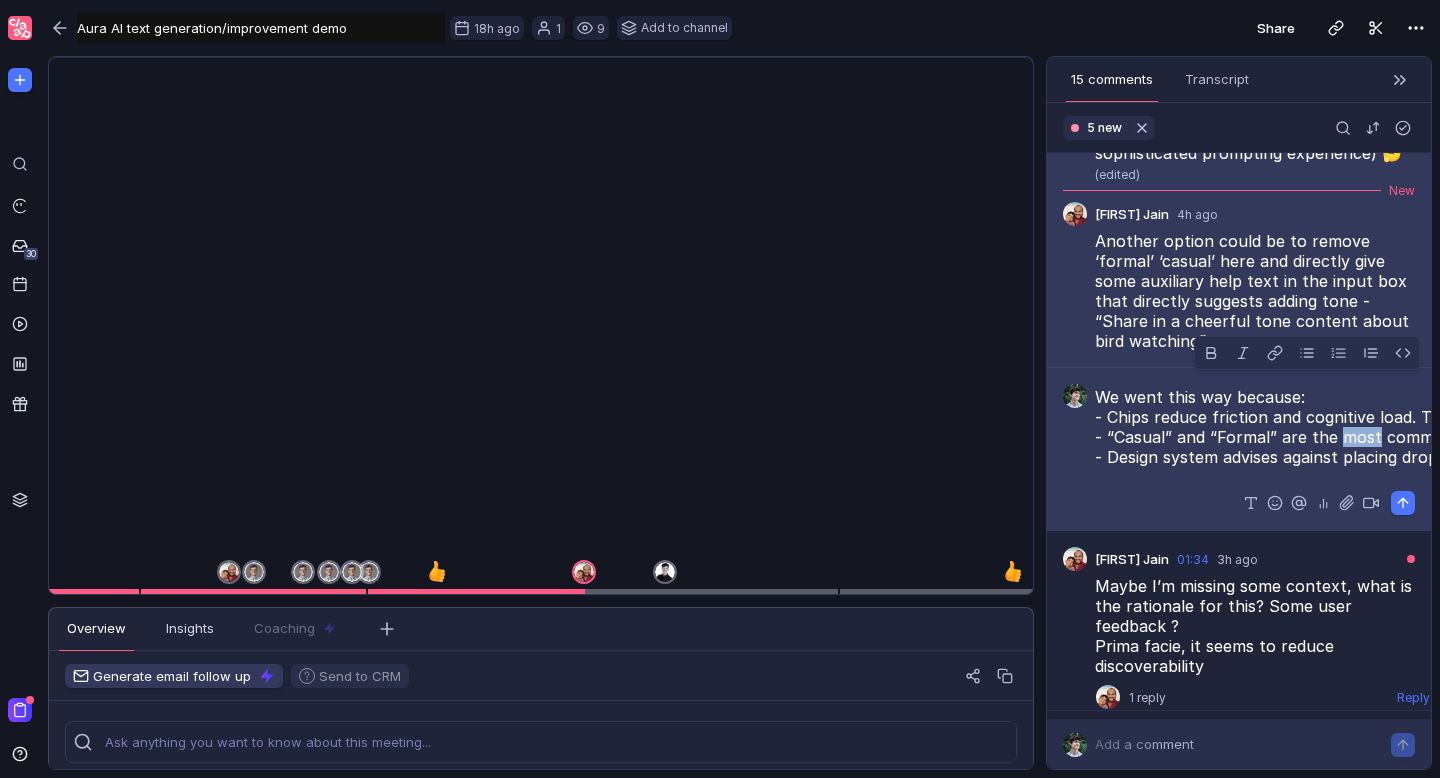click on "- “Casual” and “Formal” are the most common tone needs and visually align with the quick action chips. For more specific tones, users can always type them directly in the prompt. This keeps the UI simple without limiting advanced use cases." at bounding box center (1255, 437) 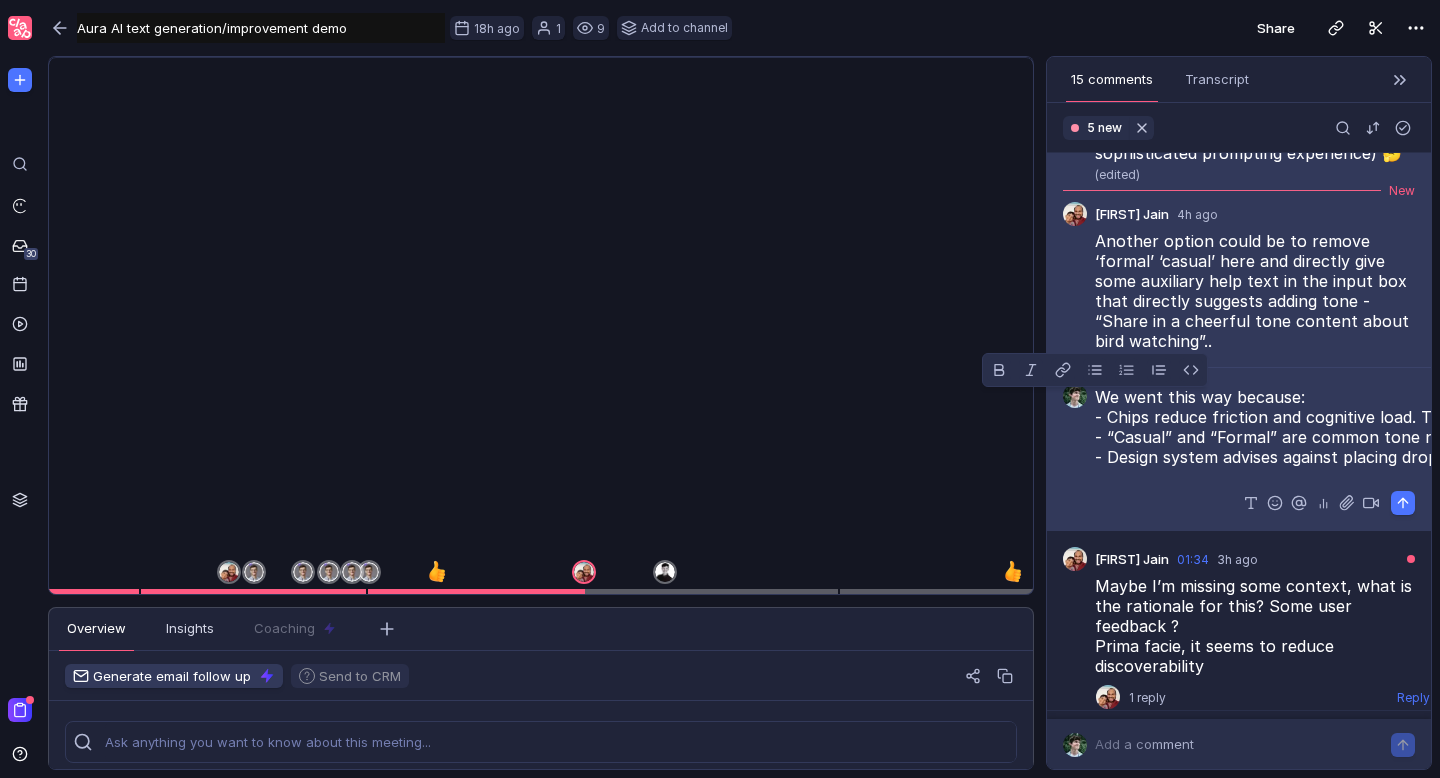 drag, startPoint x: 1142, startPoint y: 423, endPoint x: 1086, endPoint y: 404, distance: 59.135437 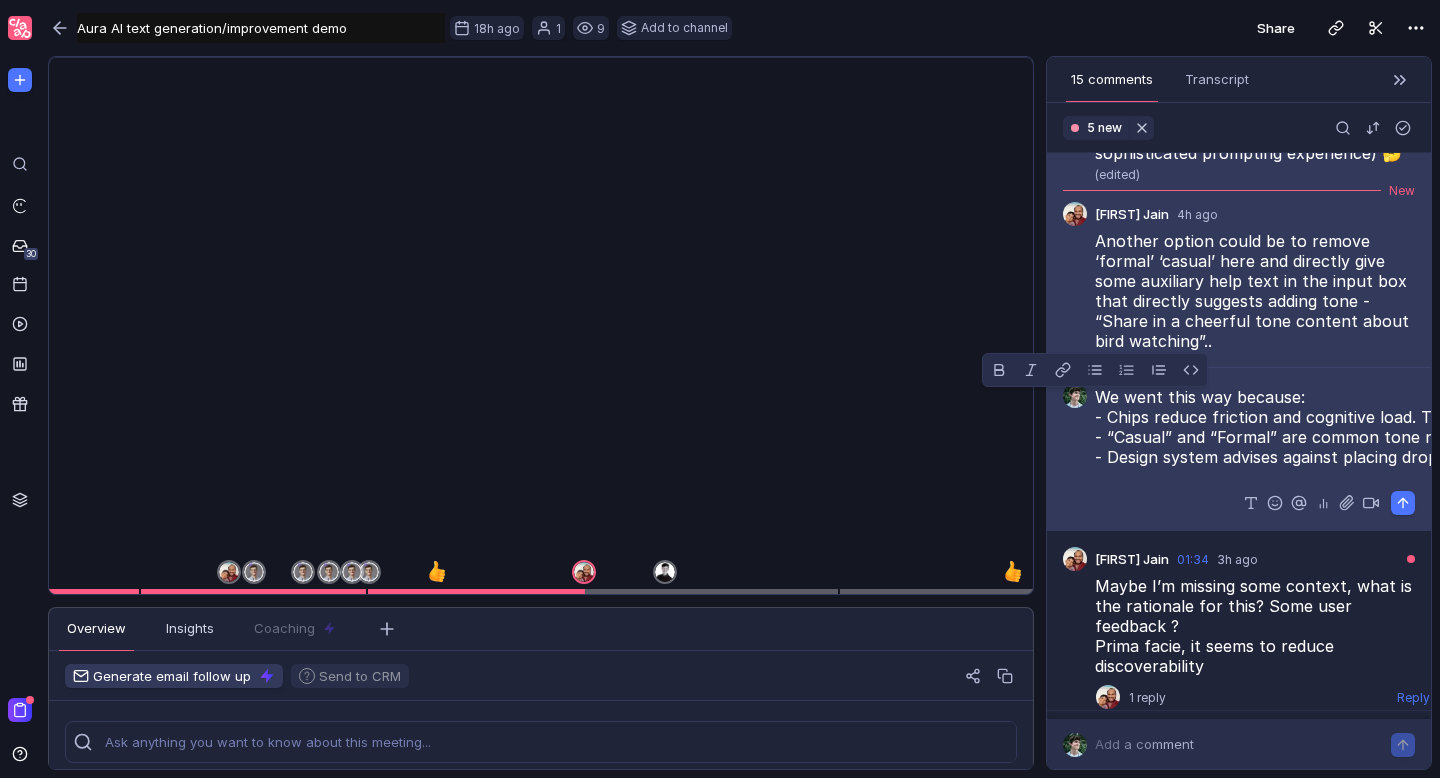 click on "We went this way because: - Chips reduce friction and cognitive load. They make tone selection quick especially in a lightweight context like a popover, where users often want to act fast. - “Casual” and “Formal” are  common tone needs and visually align with the quick action chips. For more specific tones, users can always type them directly in the prompt. This keeps the UI simple without limiting advanced use cases. - Design system advises against placing dropdowns inside popovers due to layering and accessibility concerns. Drop here to add file to comment" at bounding box center (1239, 449) 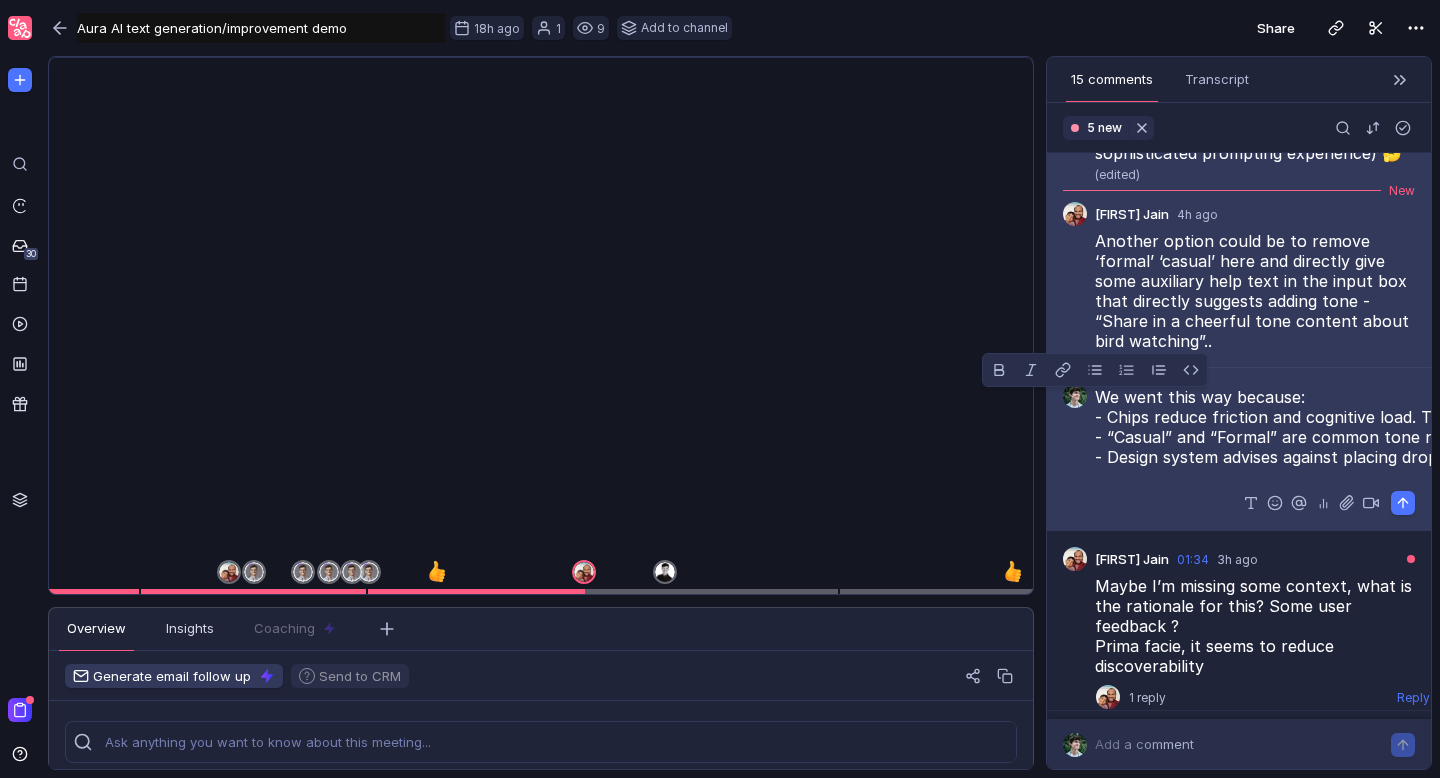 scroll, scrollTop: 991, scrollLeft: 0, axis: vertical 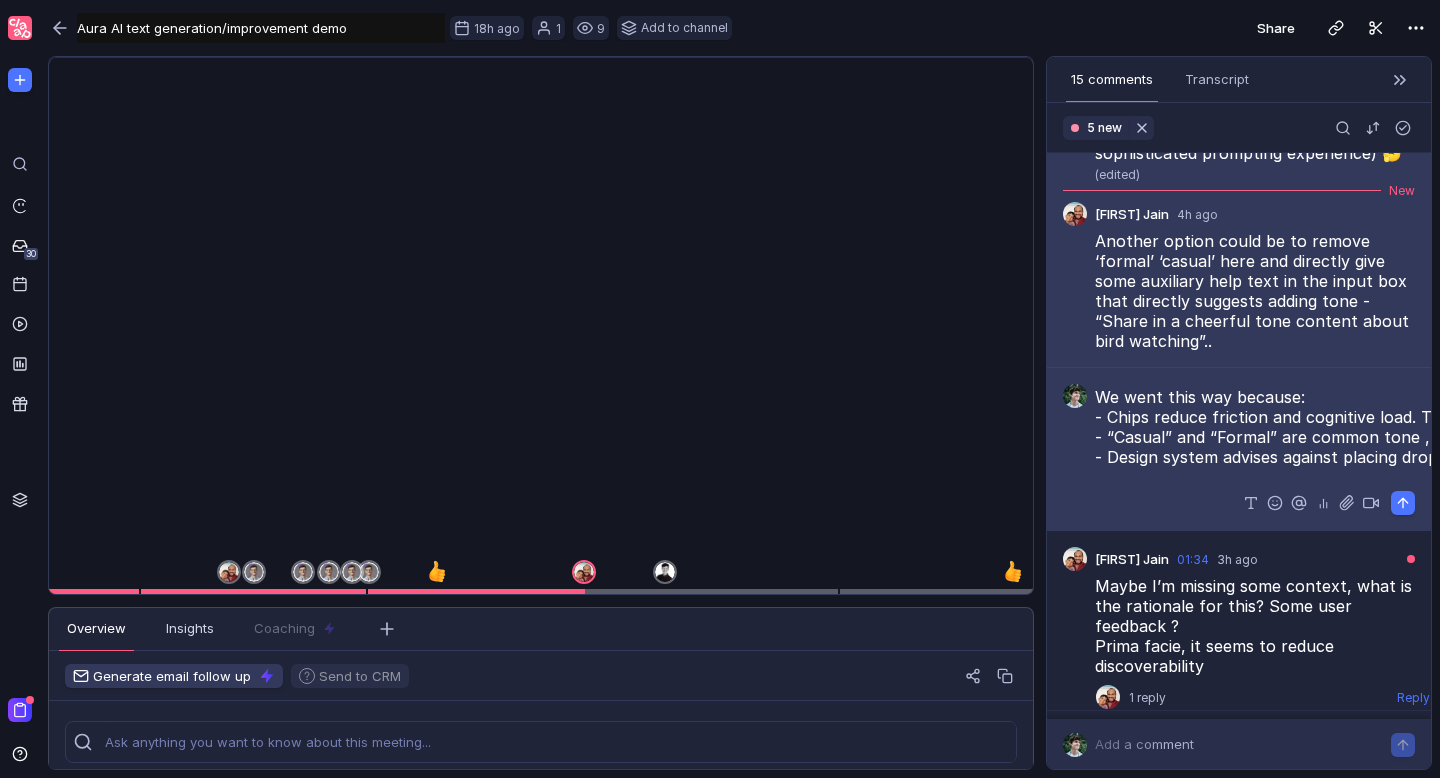 click on "- “Casual” and “Formal” are  common tone ,for more specific tones, users can always type them directly in the prompt. This keeps the UI simple without limiting advanced use cases." at bounding box center (1255, 437) 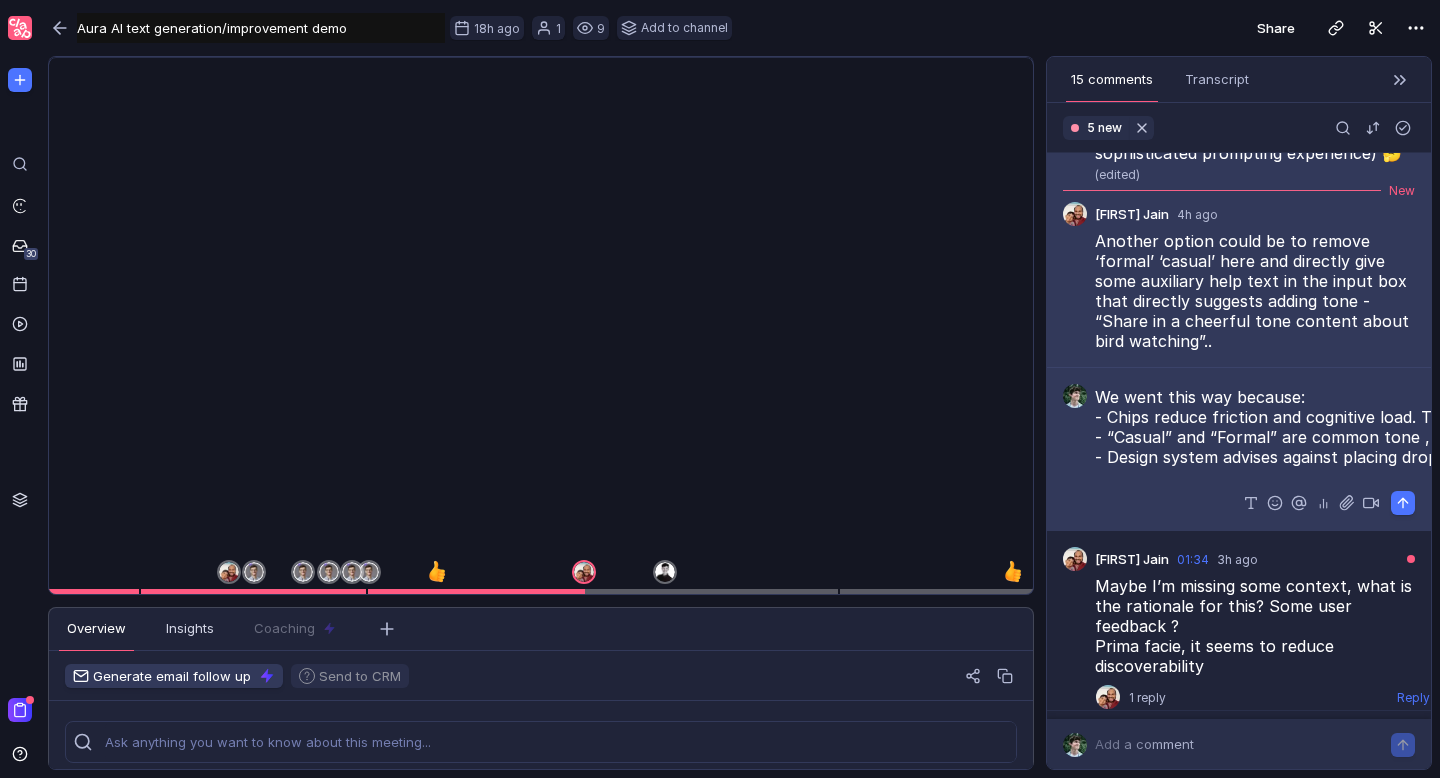 scroll, scrollTop: 966, scrollLeft: 0, axis: vertical 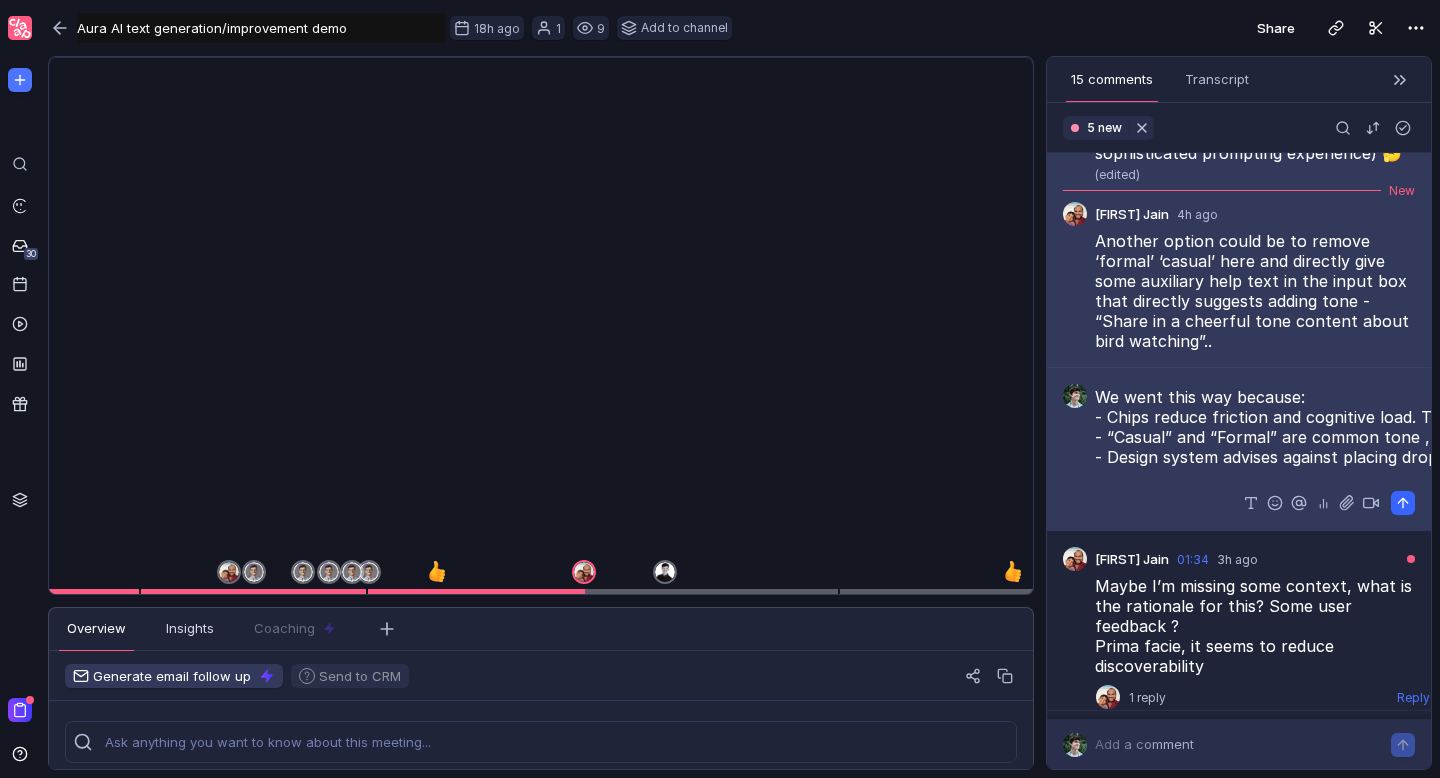 click at bounding box center (1403, 503) 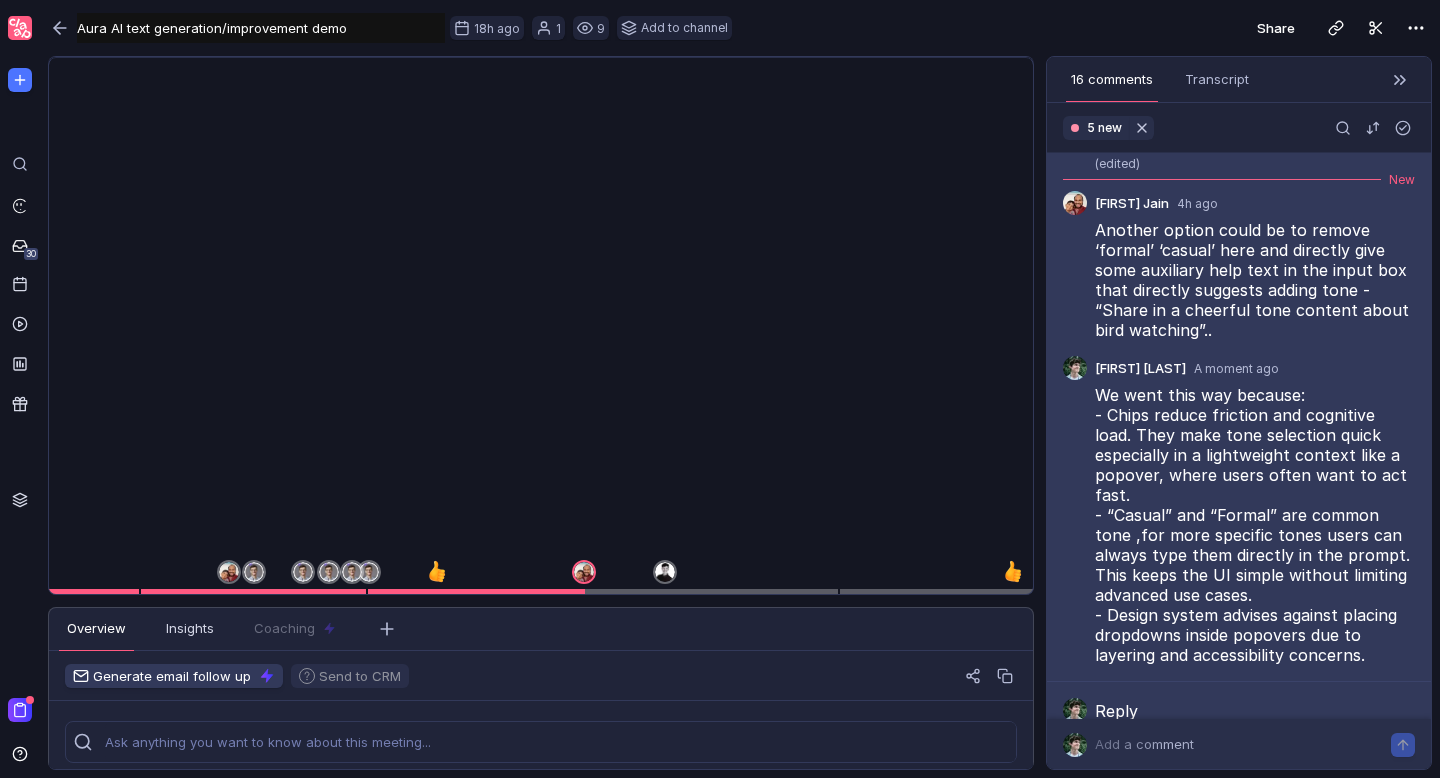 scroll, scrollTop: 898, scrollLeft: 0, axis: vertical 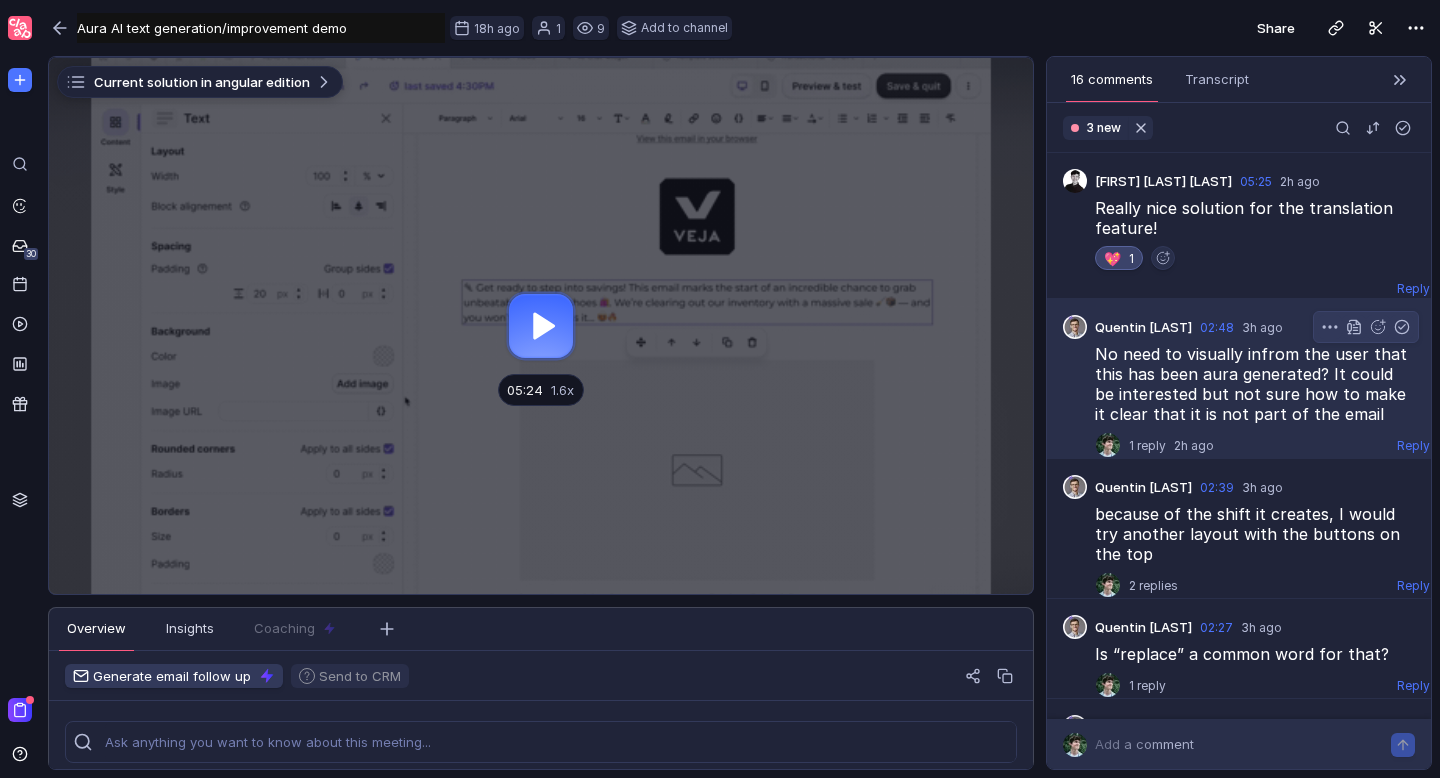 click on "1 reply 2h ago" at bounding box center (1171, 445) 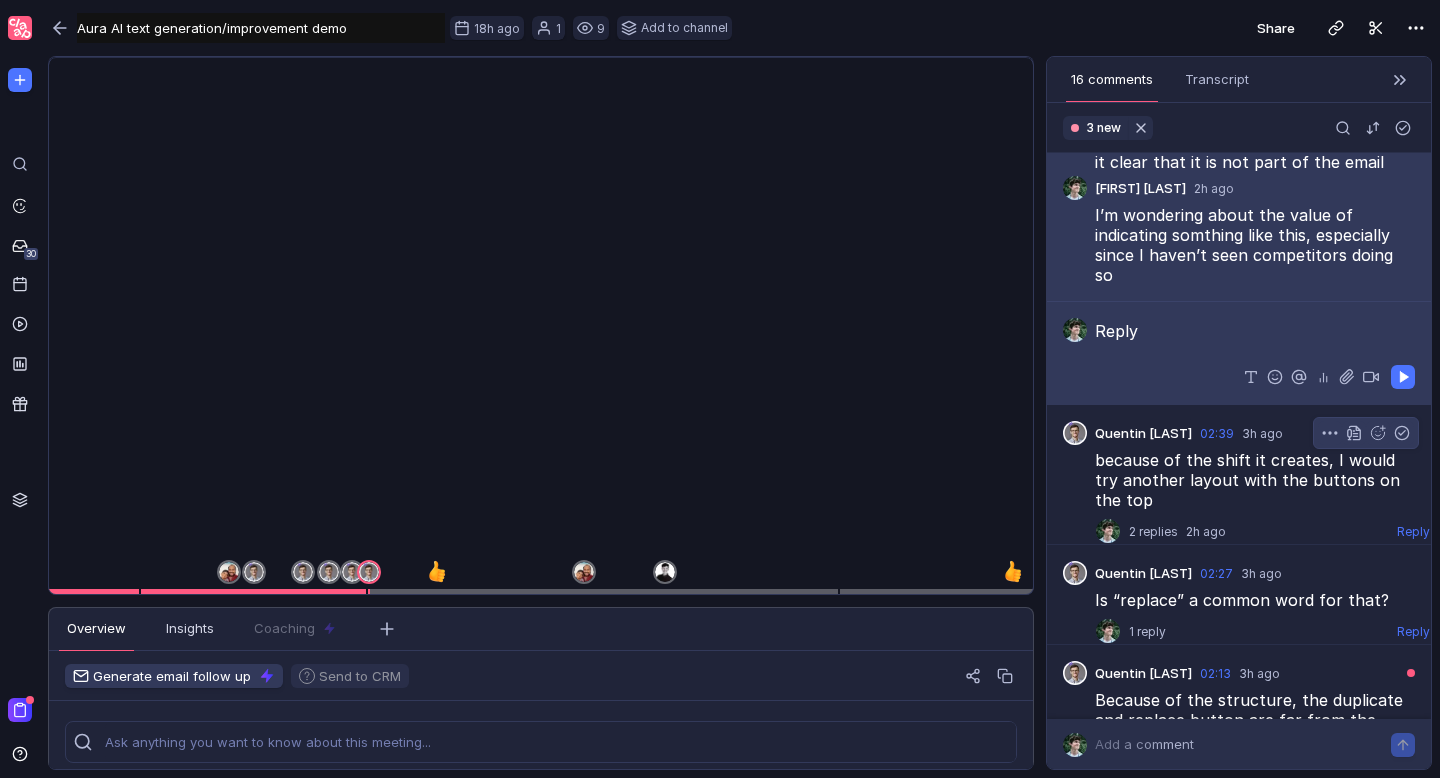 scroll, scrollTop: 331, scrollLeft: 0, axis: vertical 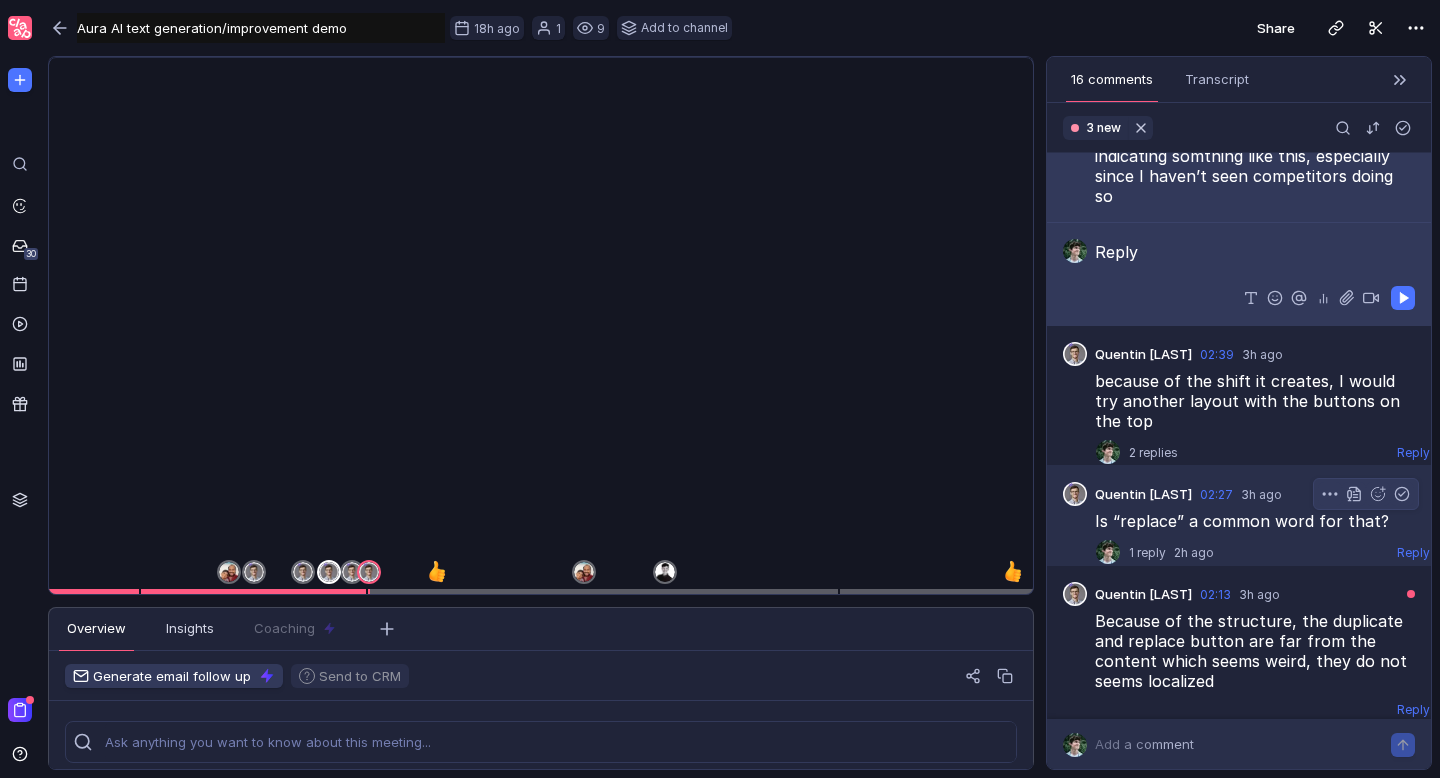 click on "1 reply 2h ago" at bounding box center [1154, 552] 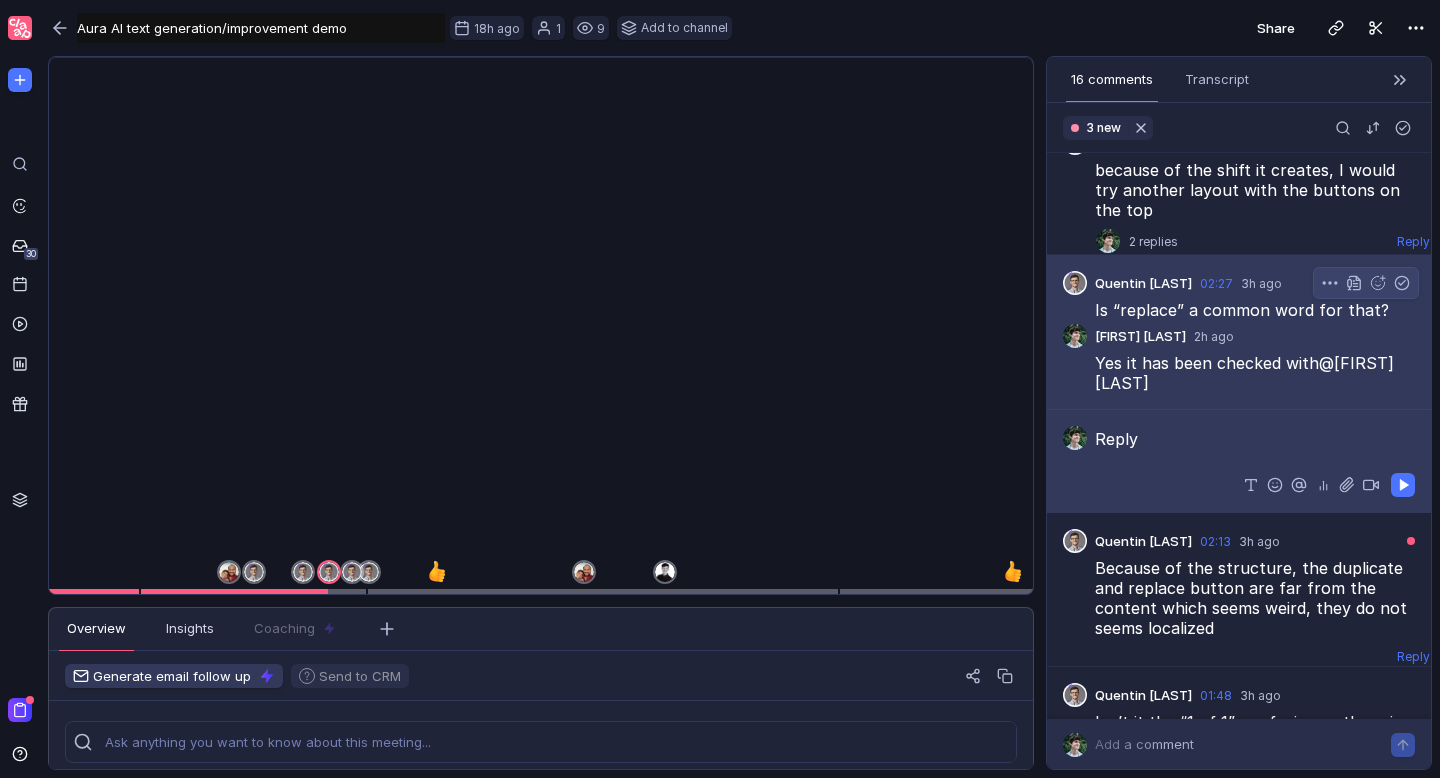 scroll, scrollTop: 346, scrollLeft: 0, axis: vertical 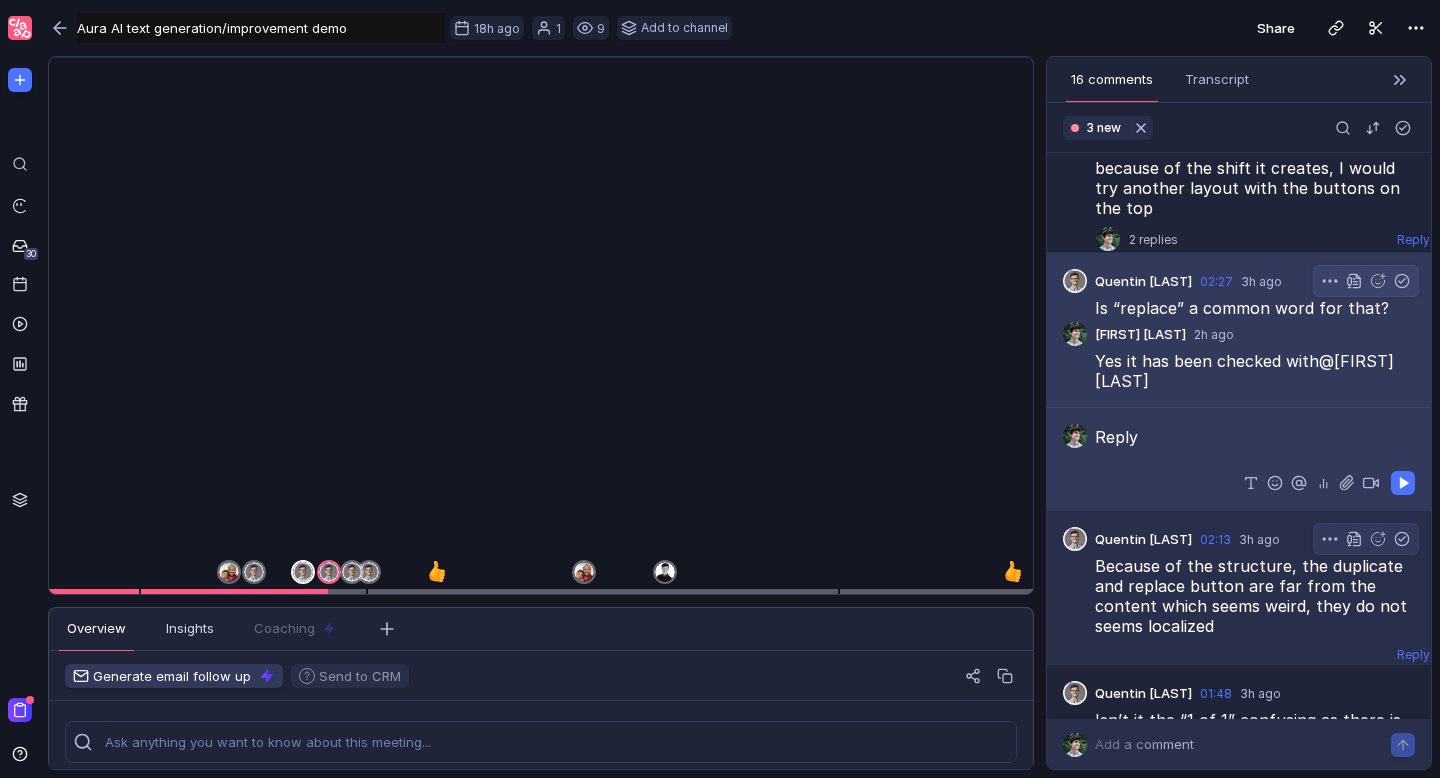 click on "Reply" at bounding box center (1239, 650) 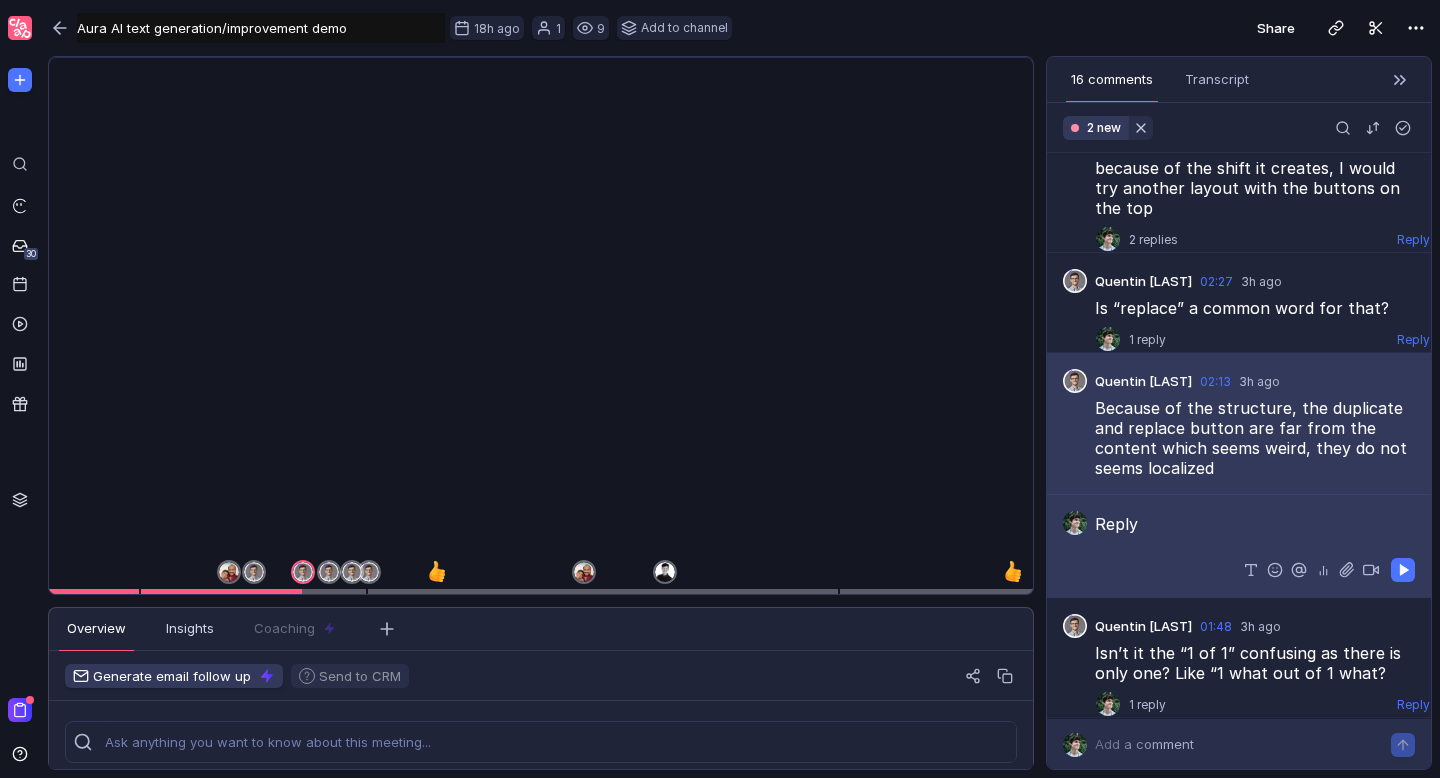 click on "2 new" at bounding box center [1104, 127] 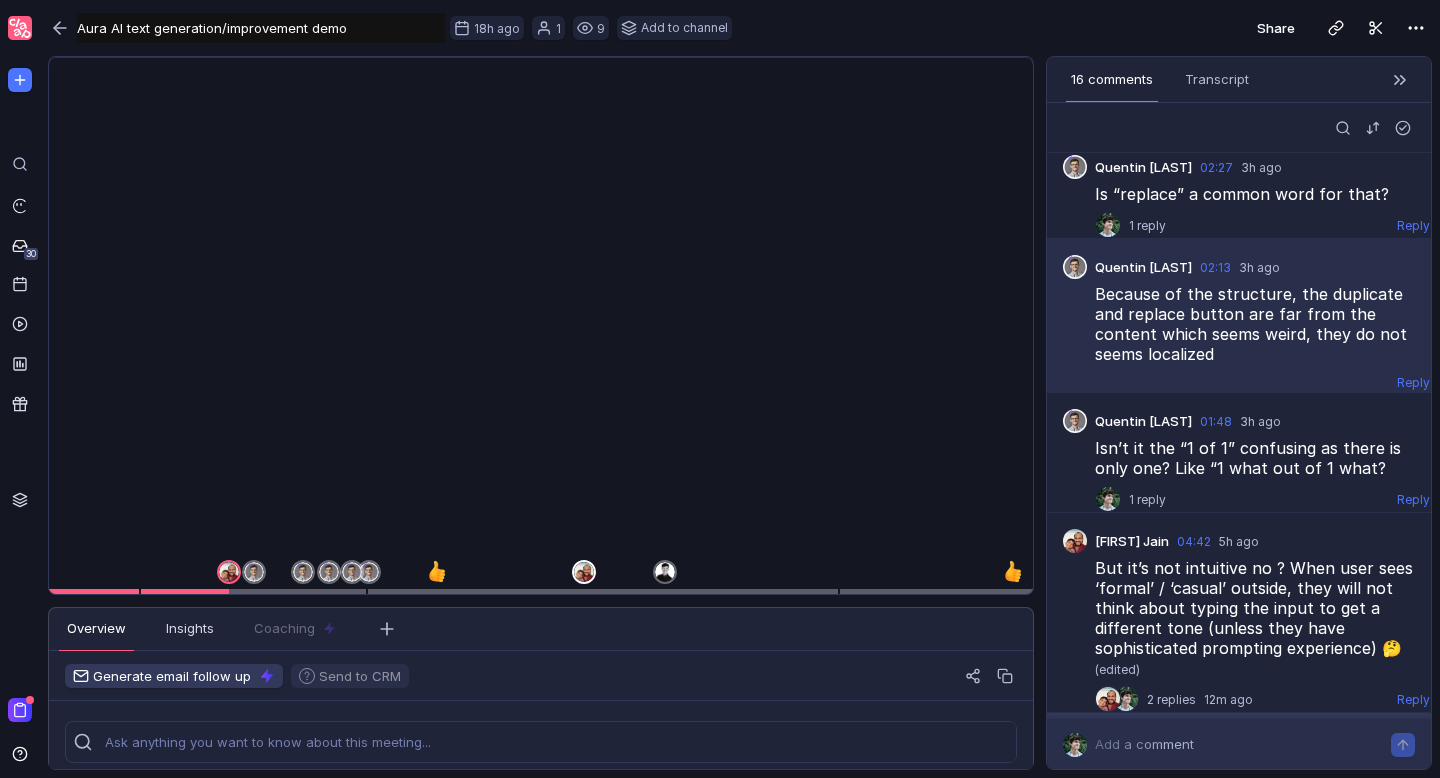 scroll, scrollTop: 0, scrollLeft: 0, axis: both 